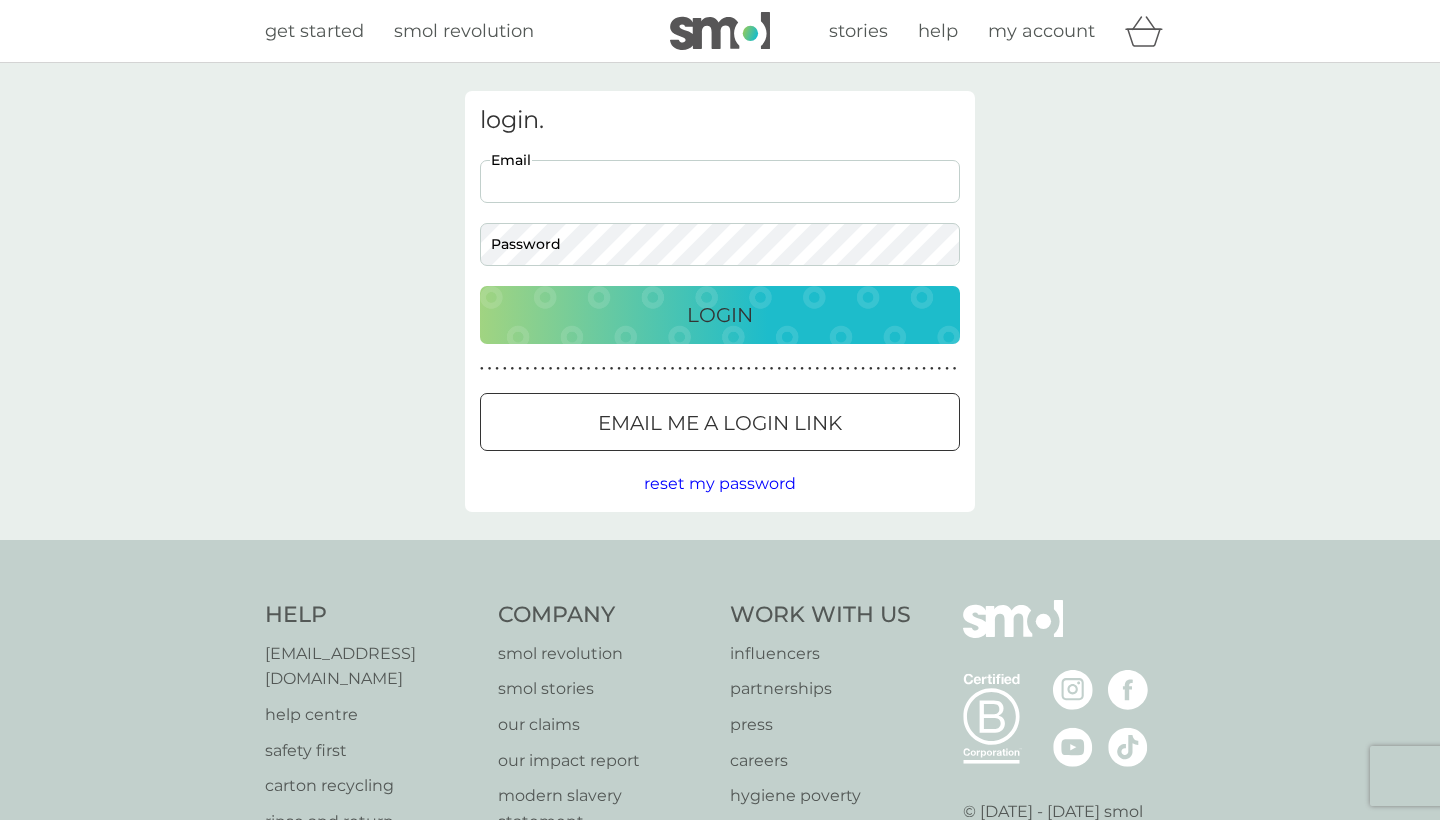 scroll, scrollTop: 0, scrollLeft: 0, axis: both 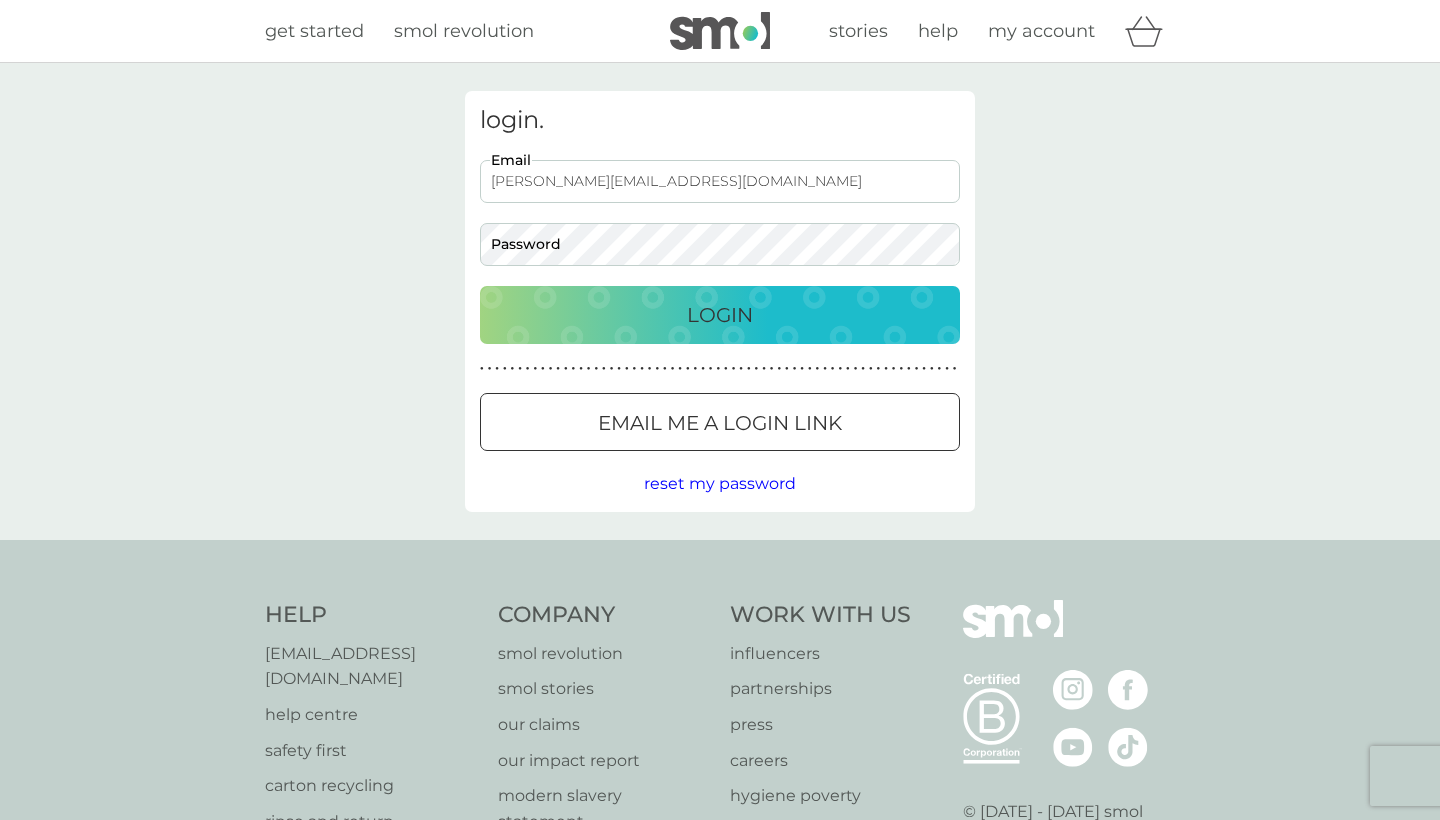 click on "Login" at bounding box center (720, 315) 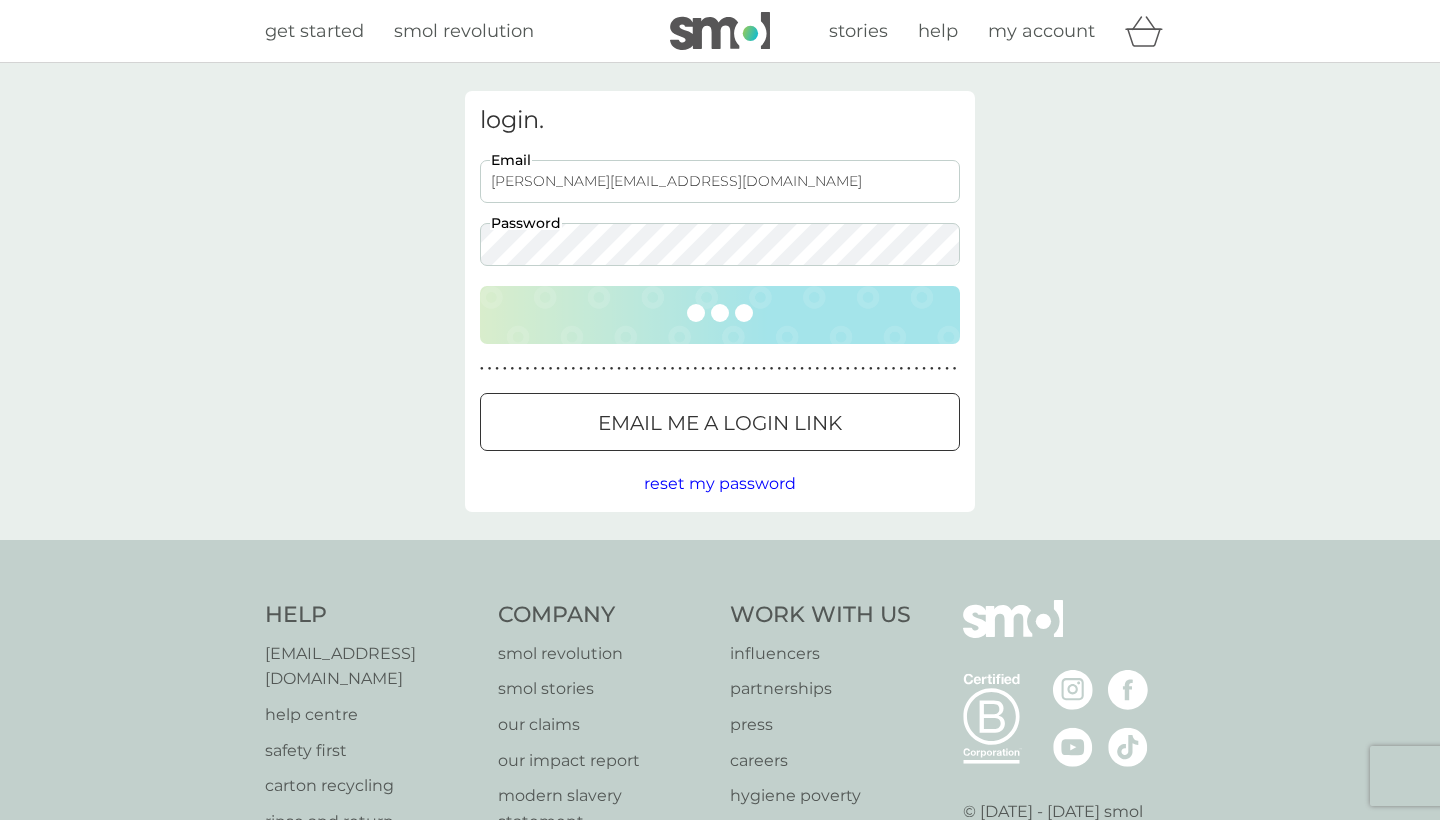 scroll, scrollTop: 0, scrollLeft: 0, axis: both 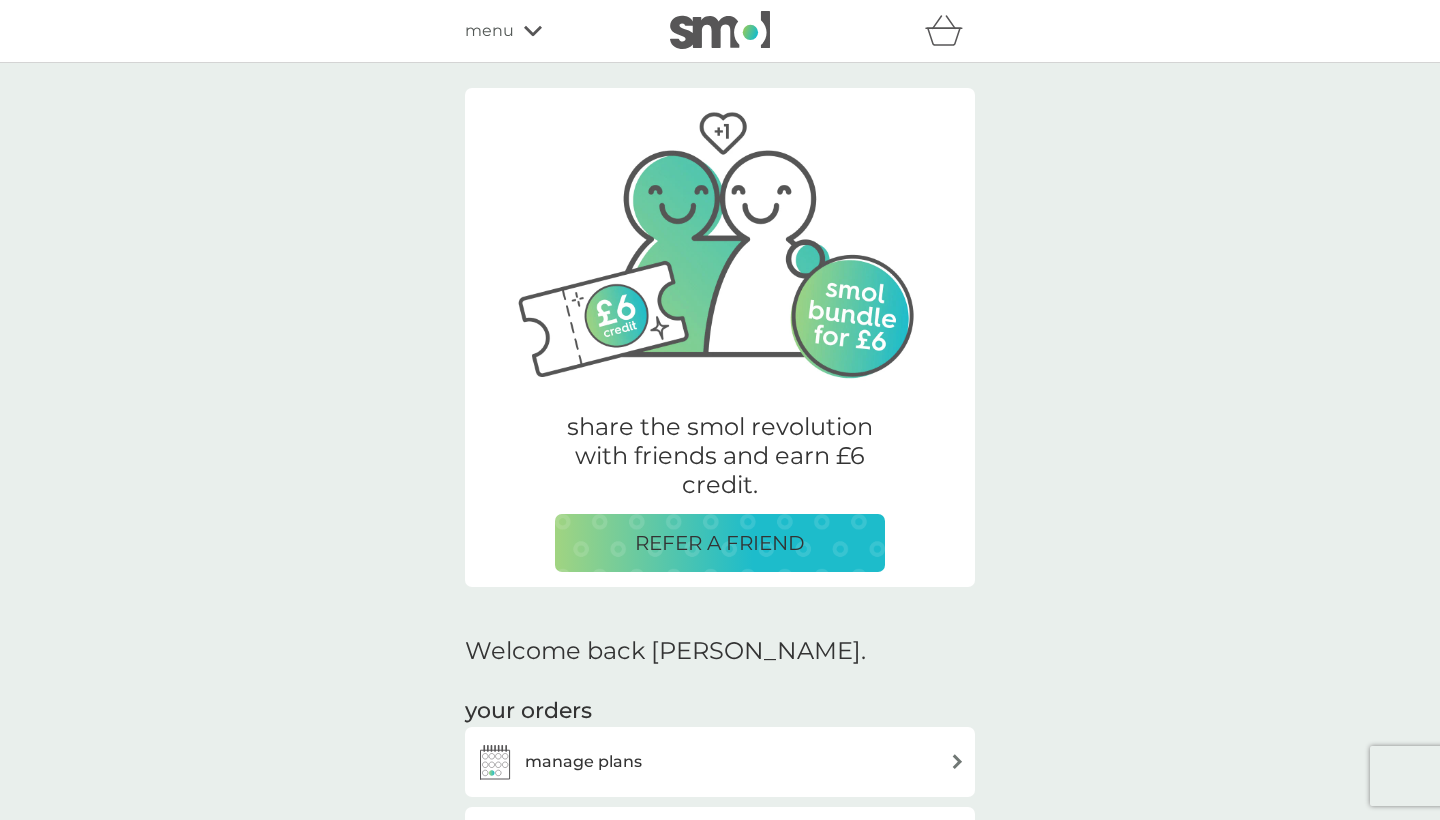 click on "REFER A FRIEND" at bounding box center [720, 543] 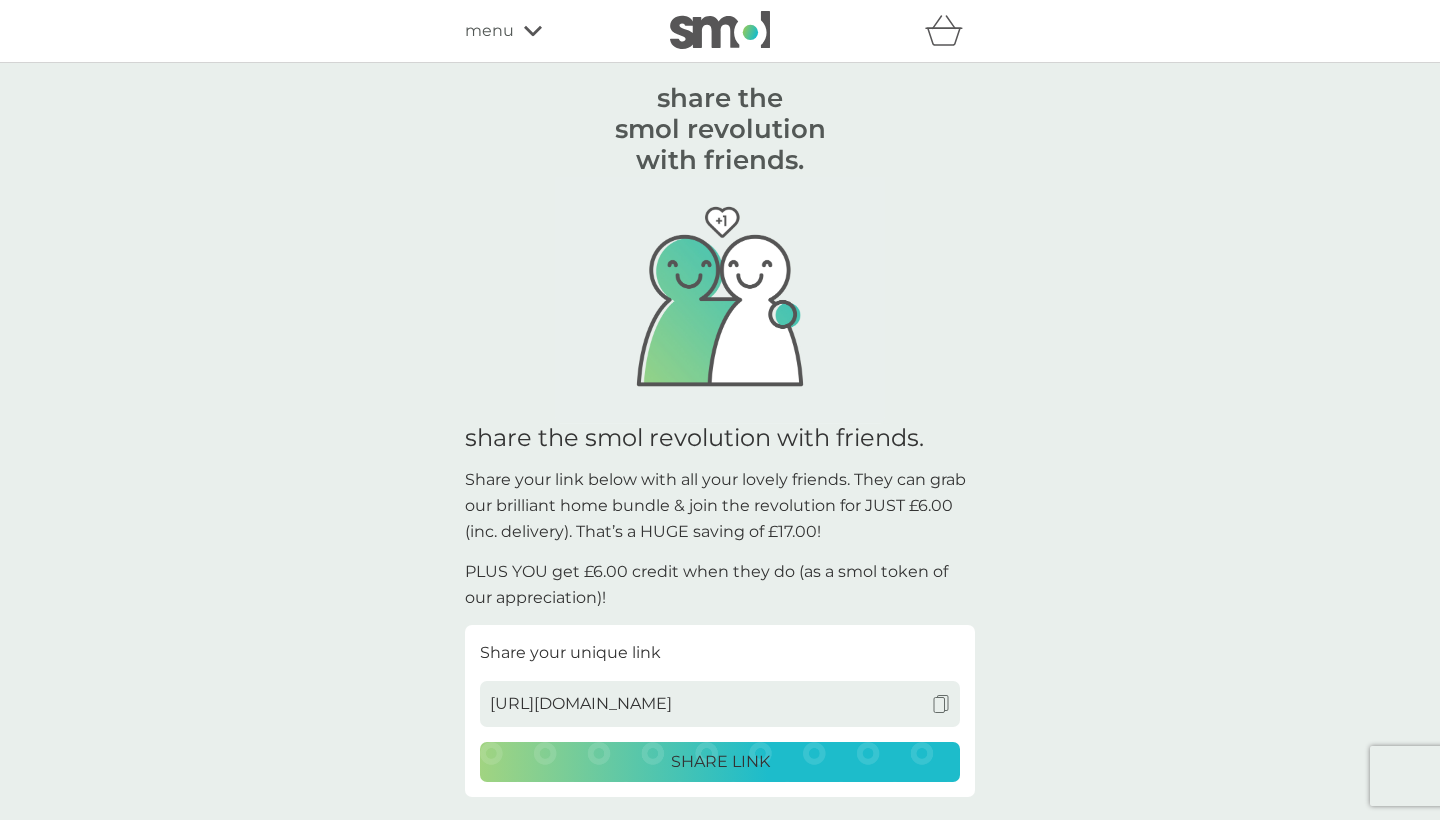 scroll, scrollTop: 0, scrollLeft: 0, axis: both 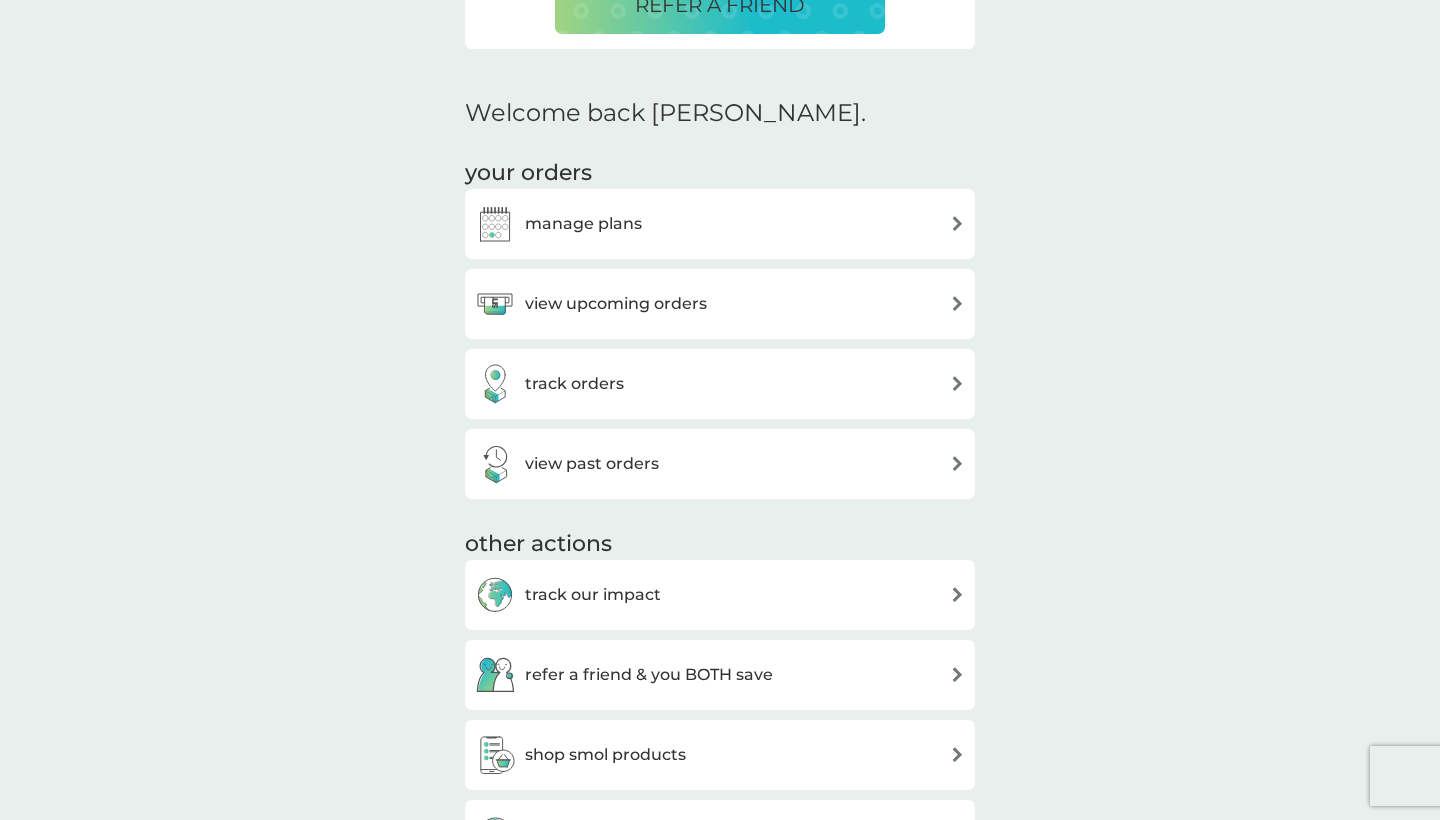 click on "manage plans" at bounding box center (720, 224) 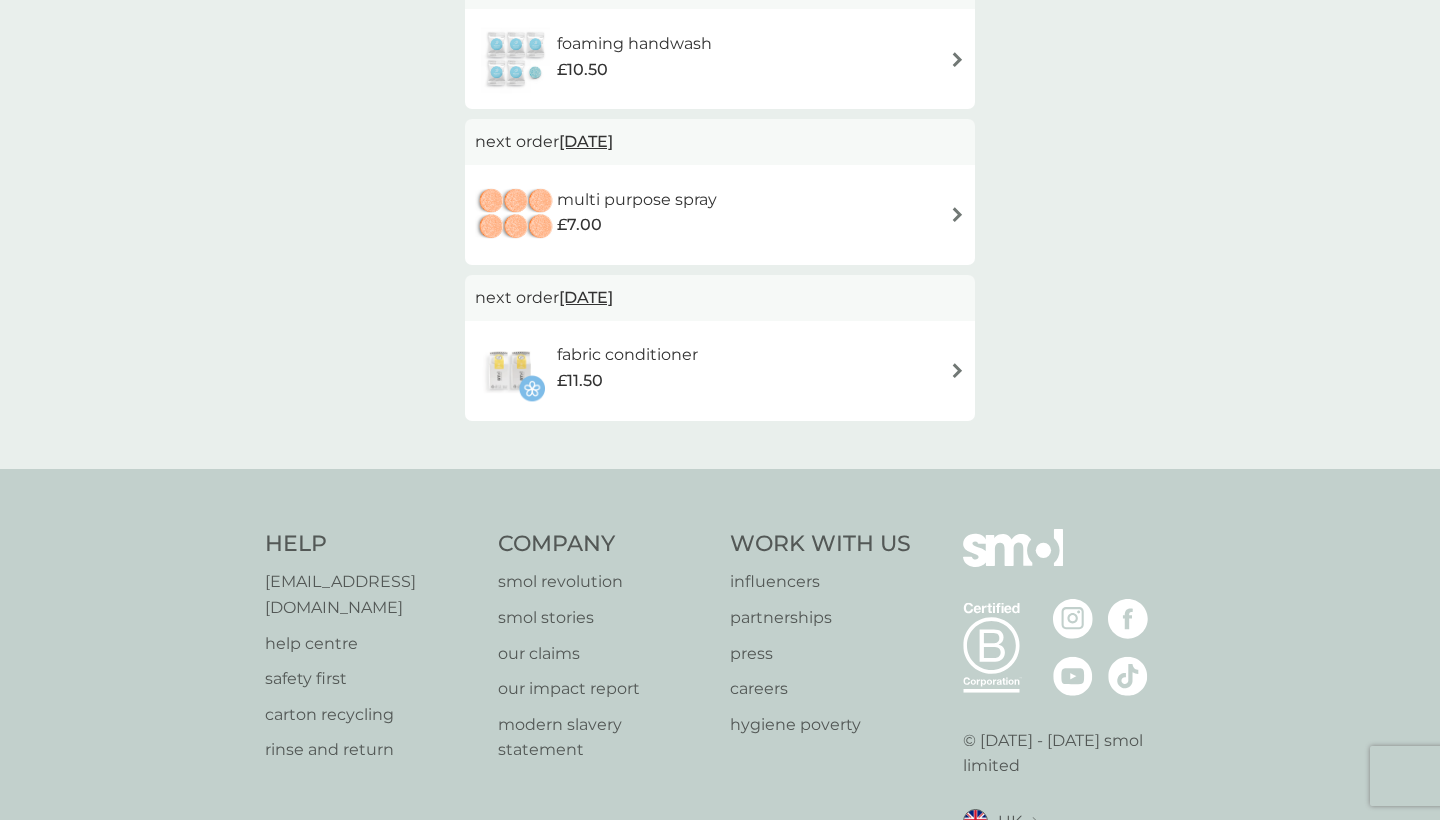 scroll, scrollTop: 0, scrollLeft: 0, axis: both 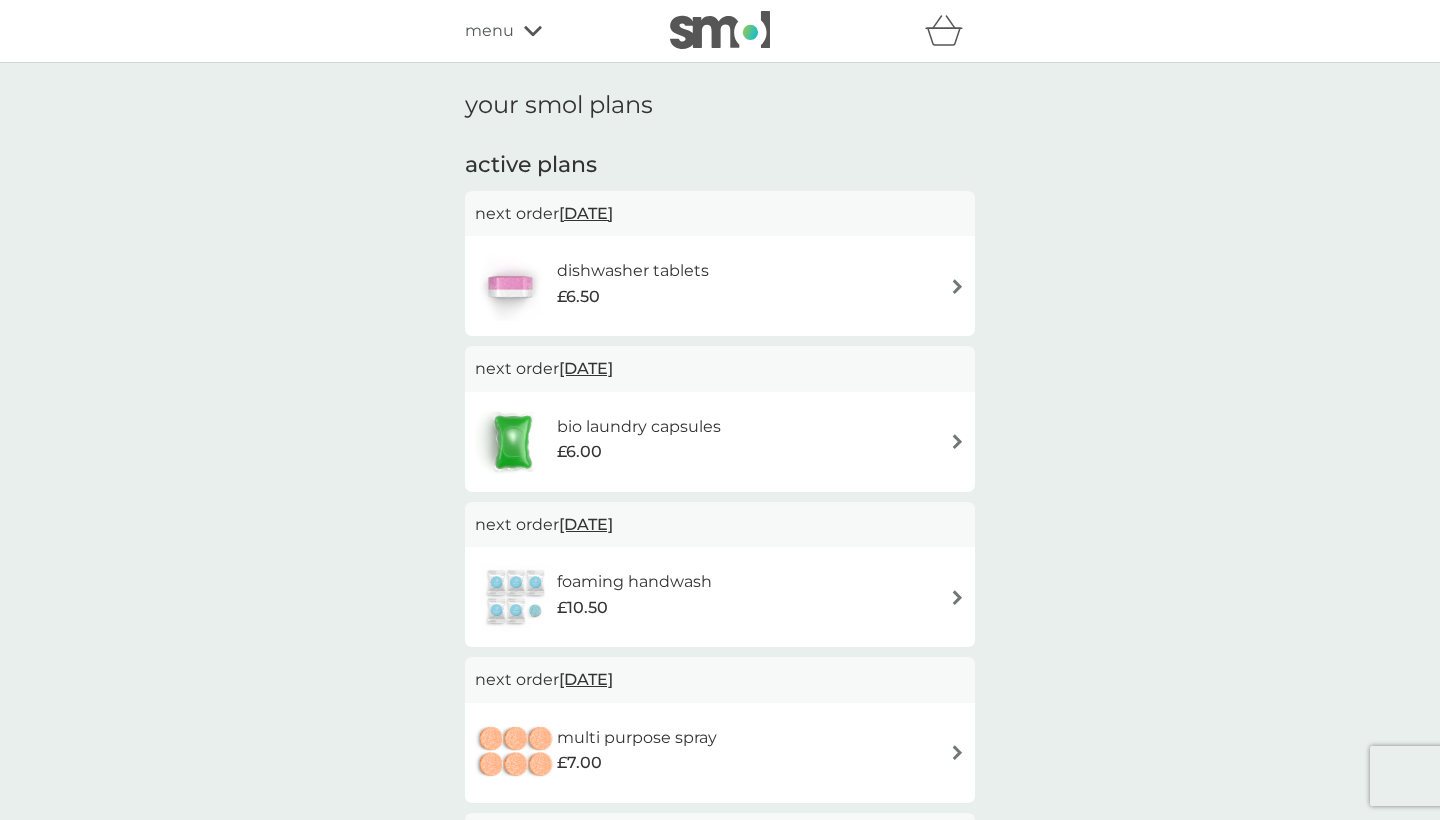 click on "dishwasher tablets £6.50" at bounding box center [720, 286] 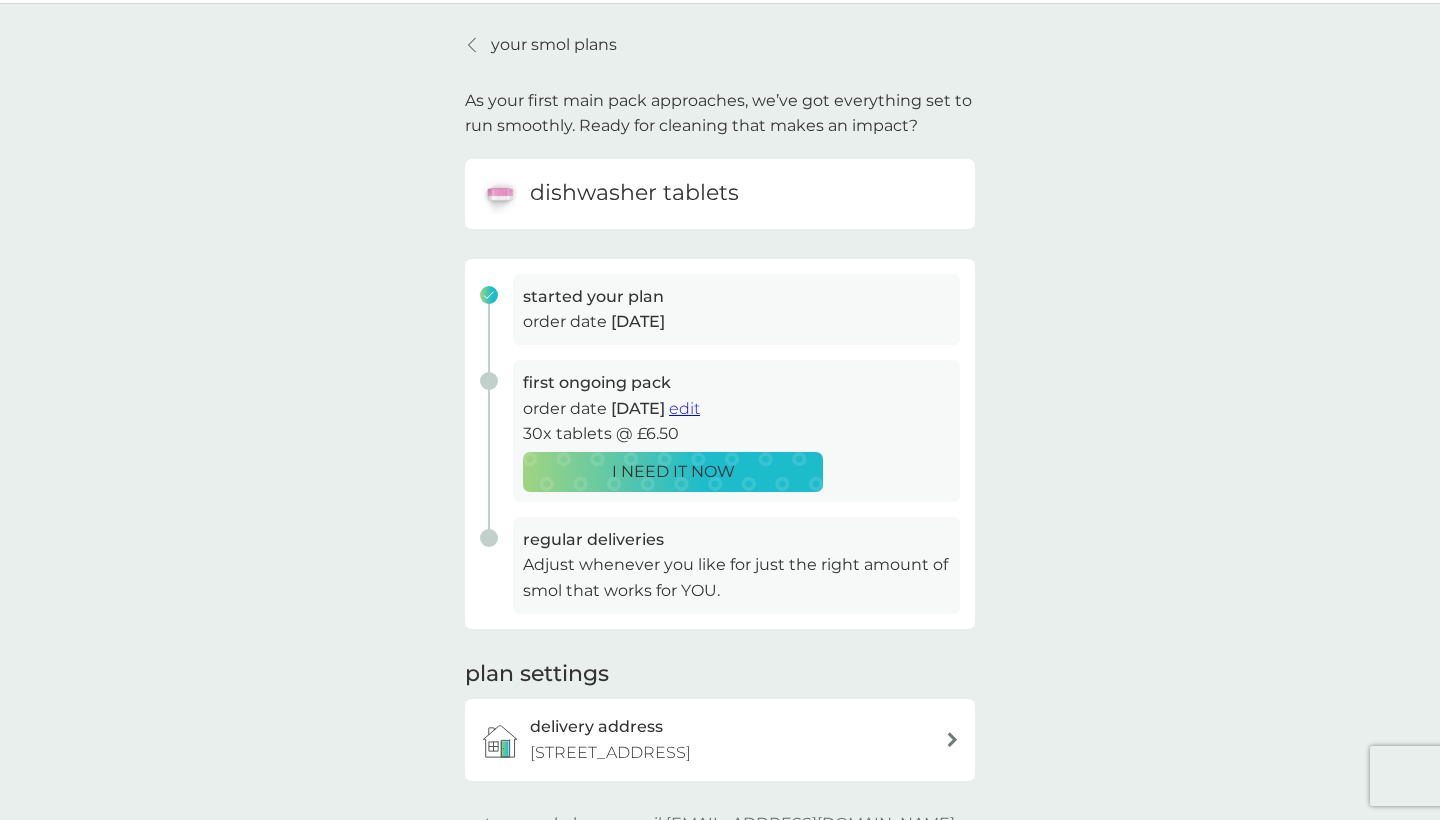 scroll, scrollTop: 52, scrollLeft: 0, axis: vertical 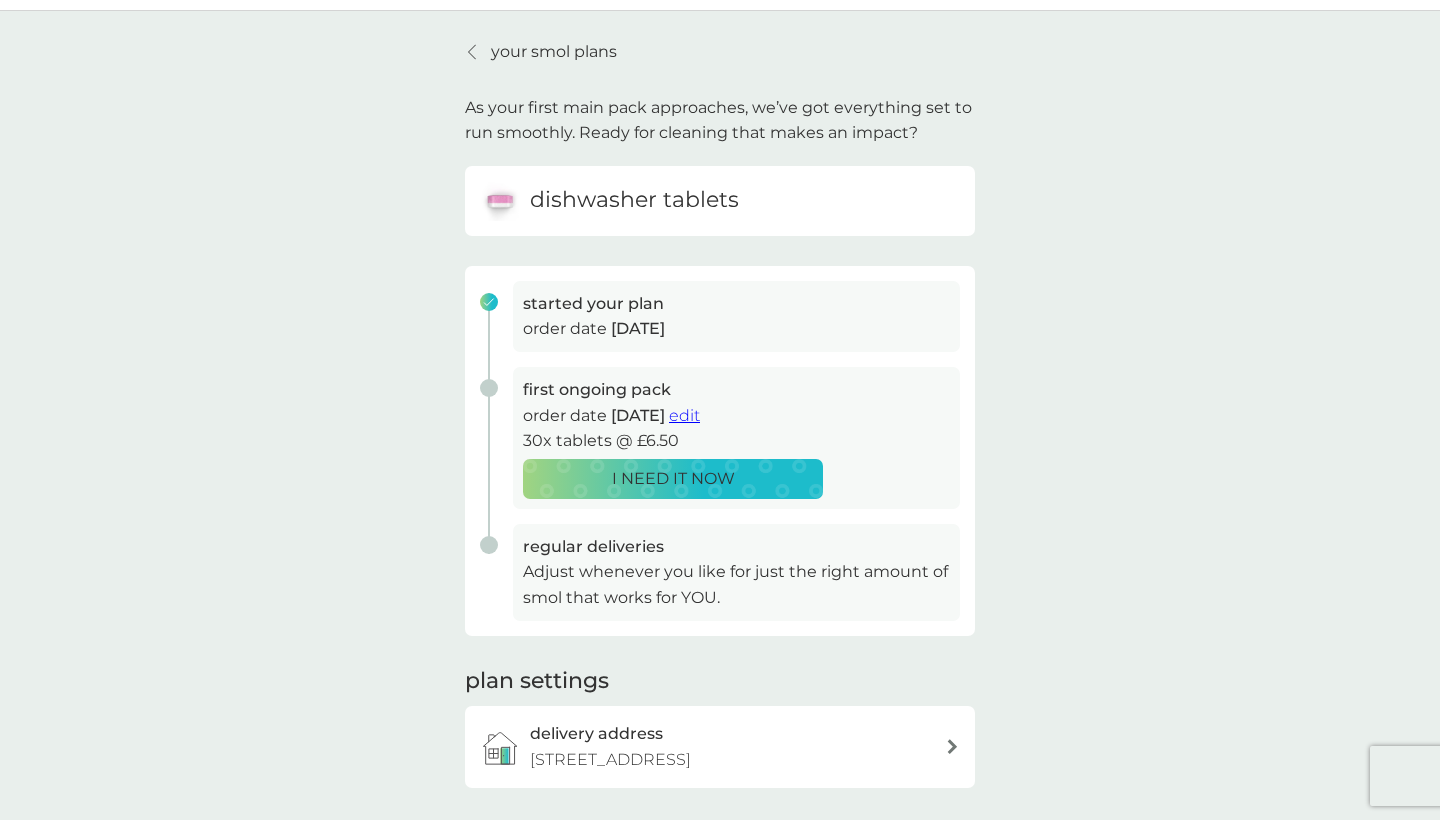 click on "edit" at bounding box center [684, 415] 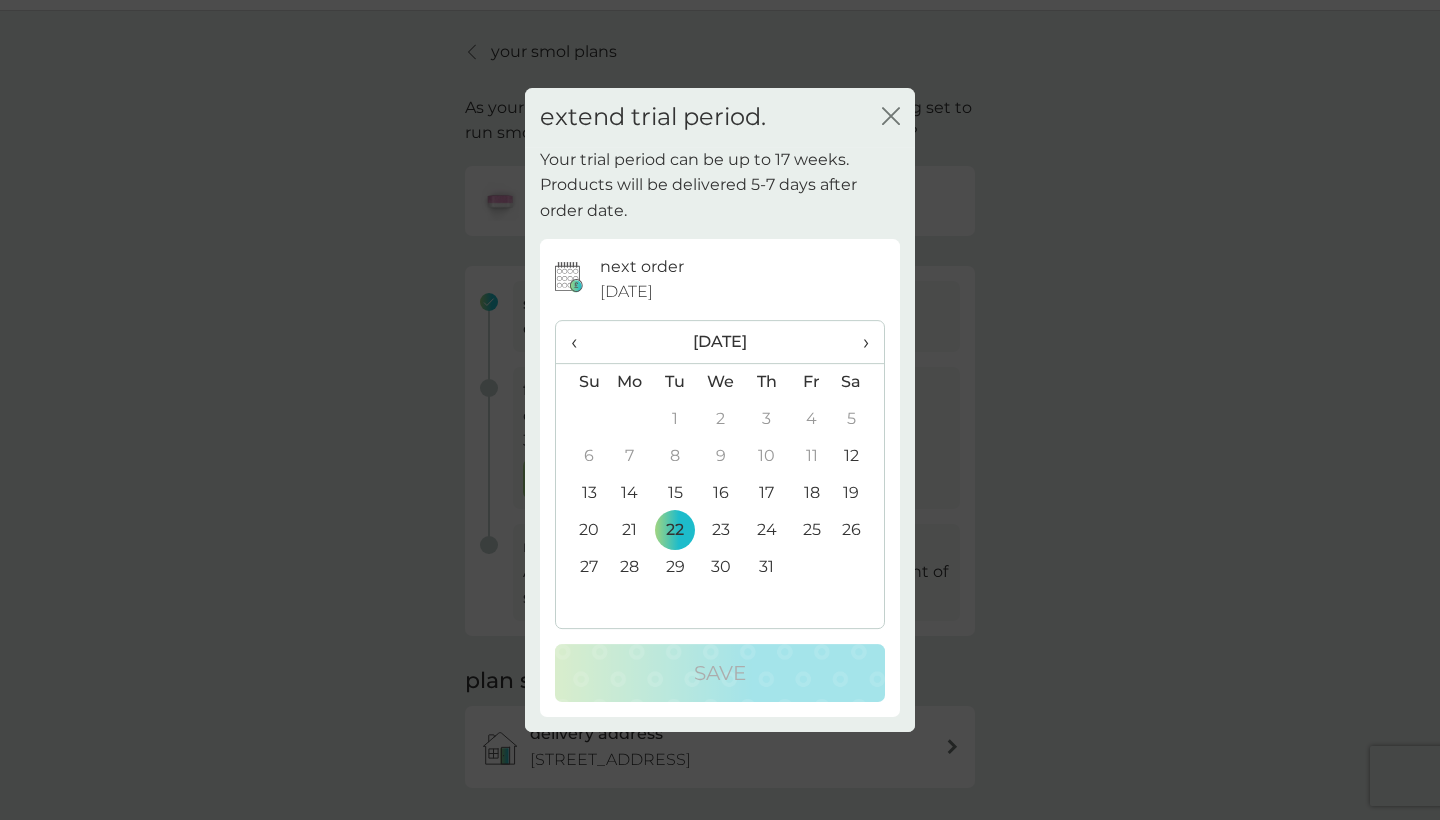 click on "extend trial period. close" at bounding box center [720, 117] 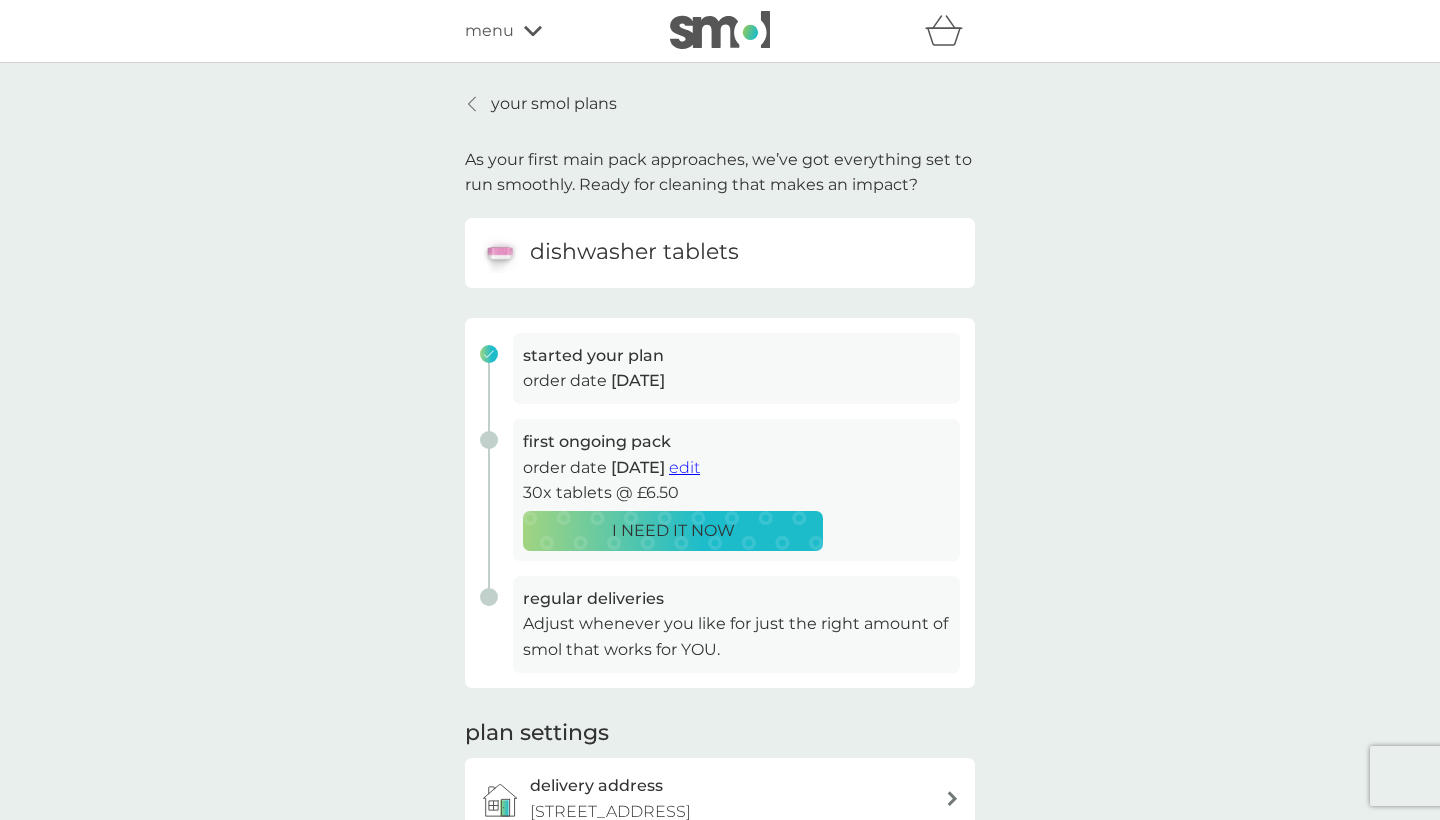 scroll, scrollTop: 0, scrollLeft: 0, axis: both 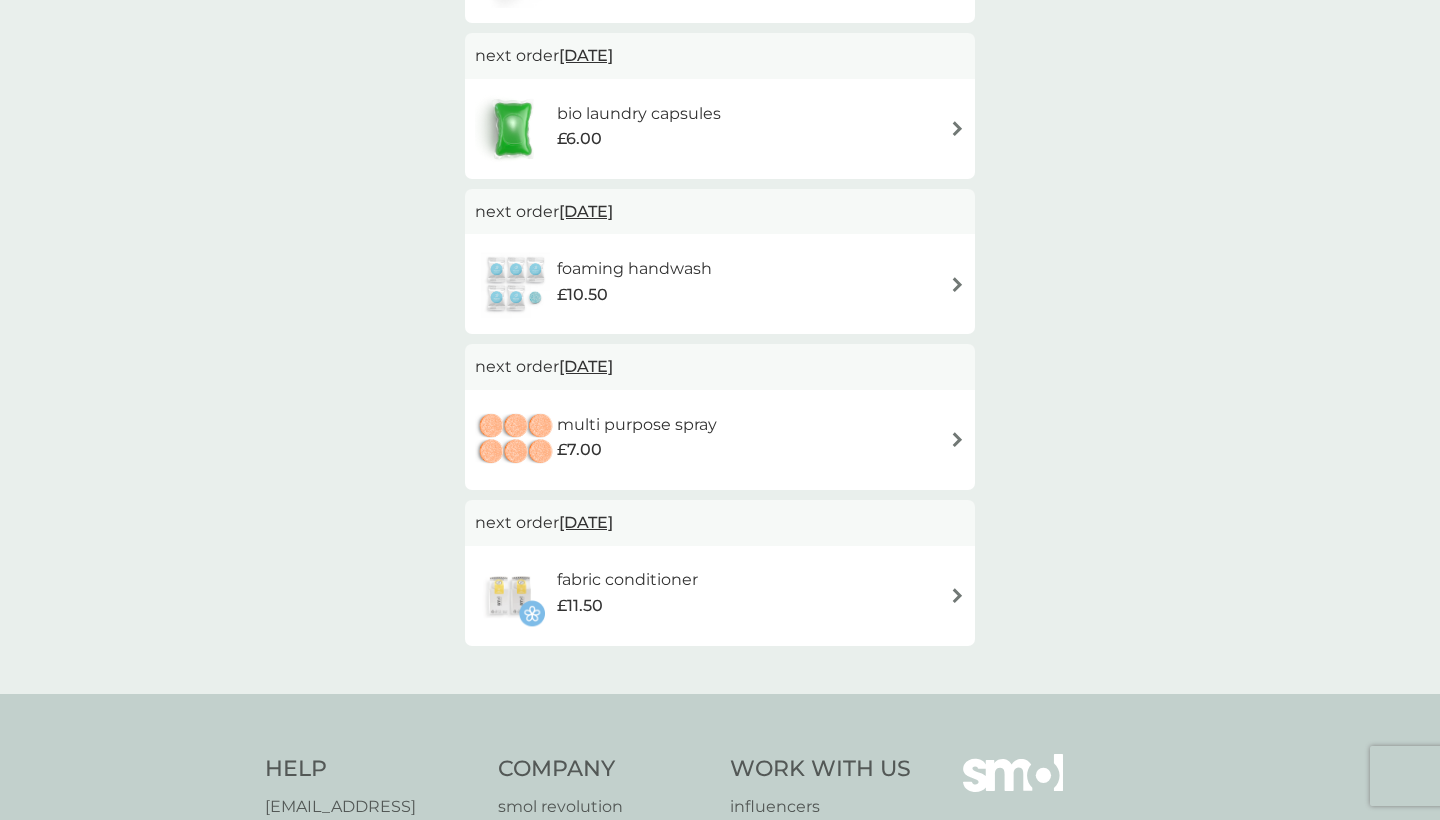 click on "£11.50" at bounding box center (627, 606) 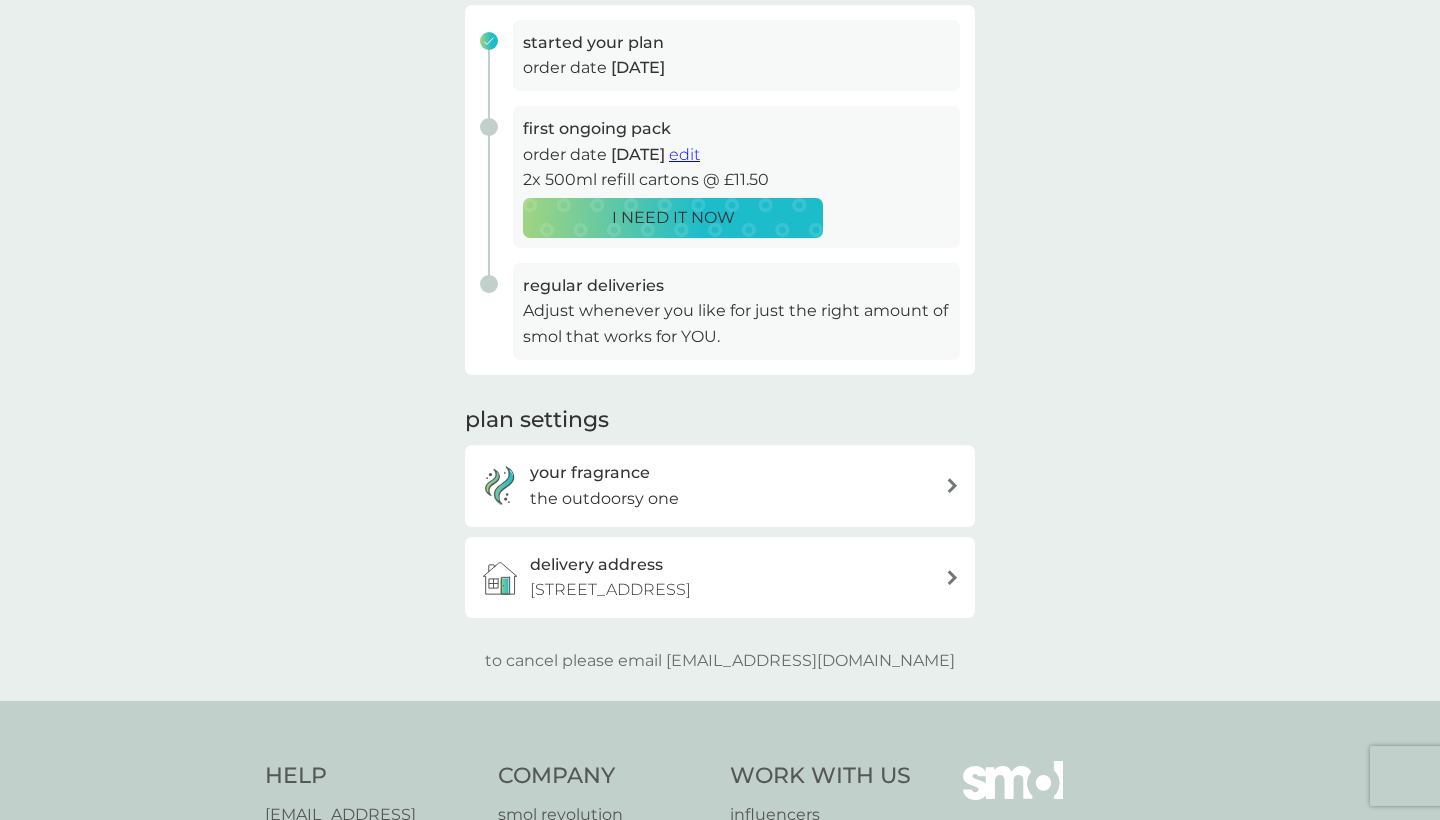 scroll, scrollTop: 0, scrollLeft: 0, axis: both 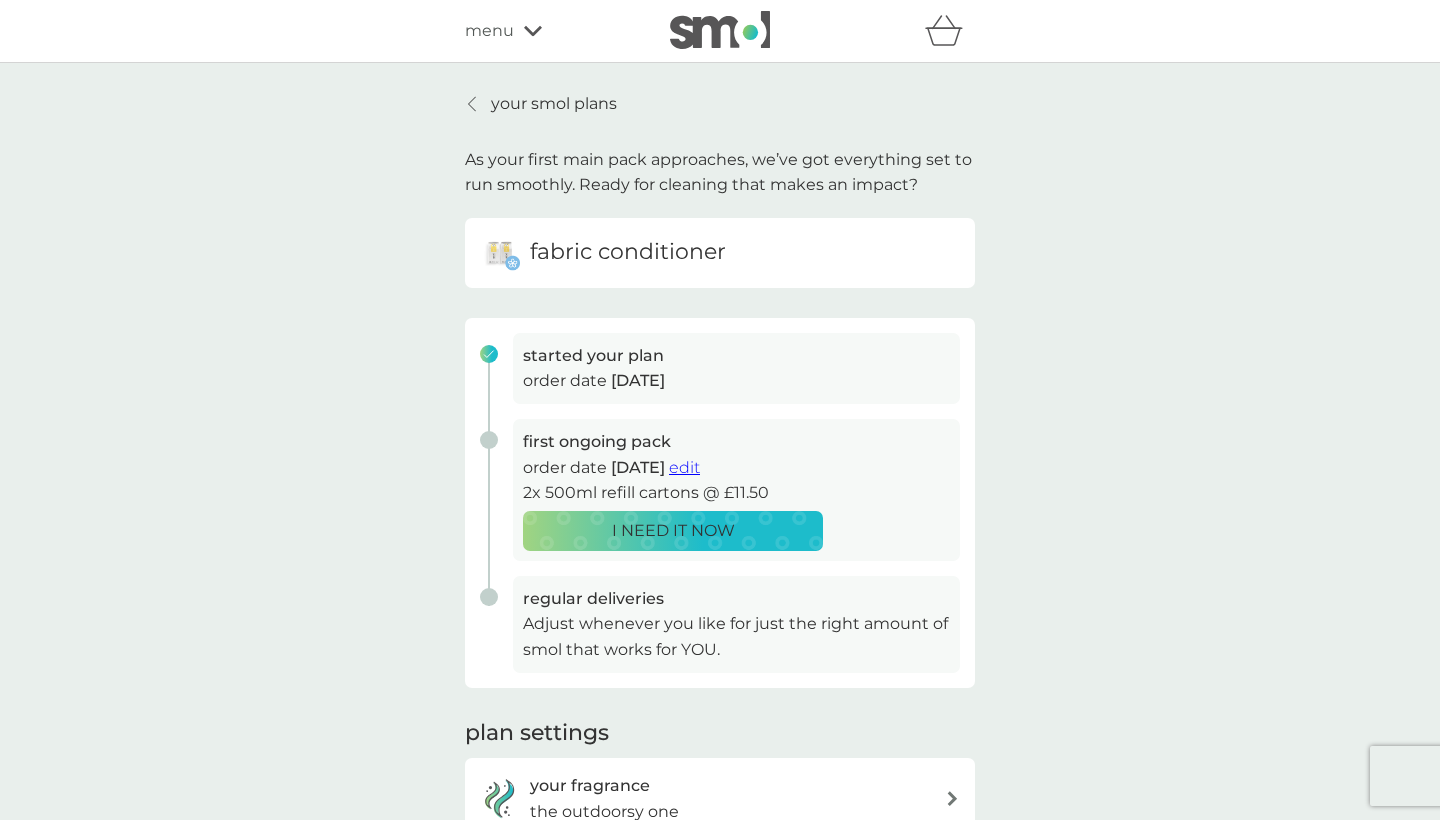click on "your smol plans" at bounding box center (554, 104) 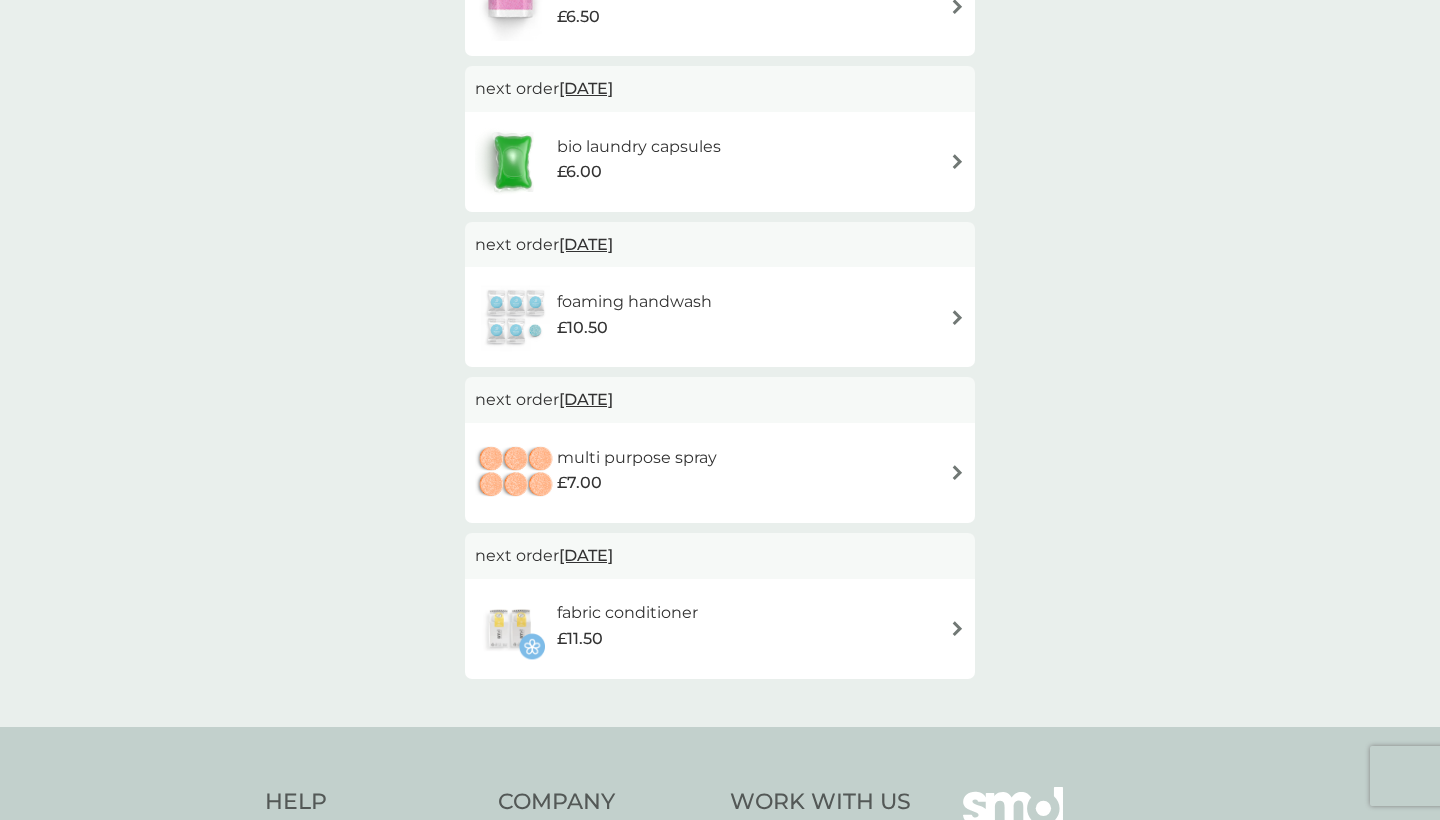 scroll, scrollTop: 290, scrollLeft: 0, axis: vertical 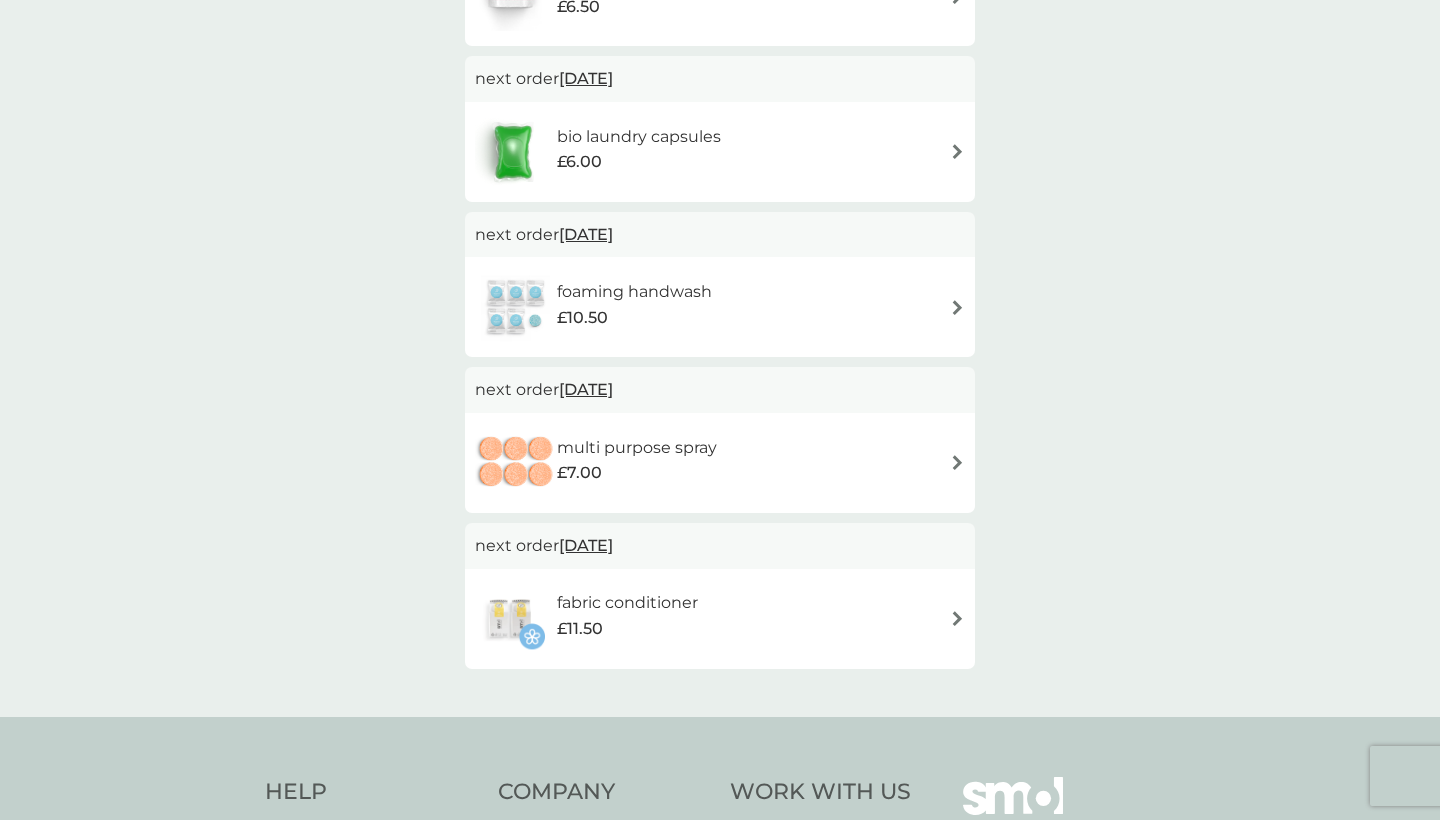 click on "£7.00" at bounding box center [637, 473] 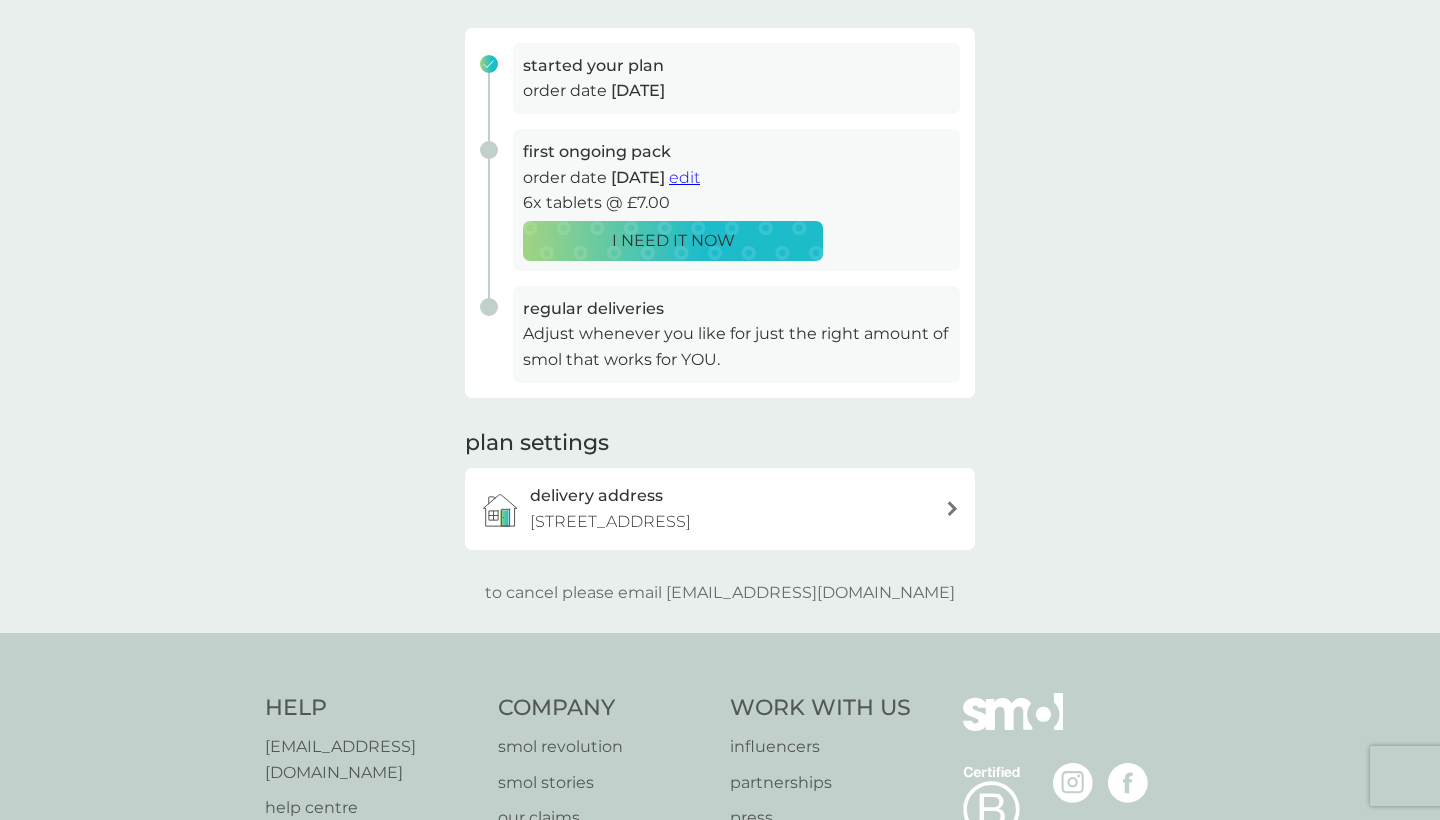 scroll, scrollTop: 0, scrollLeft: 0, axis: both 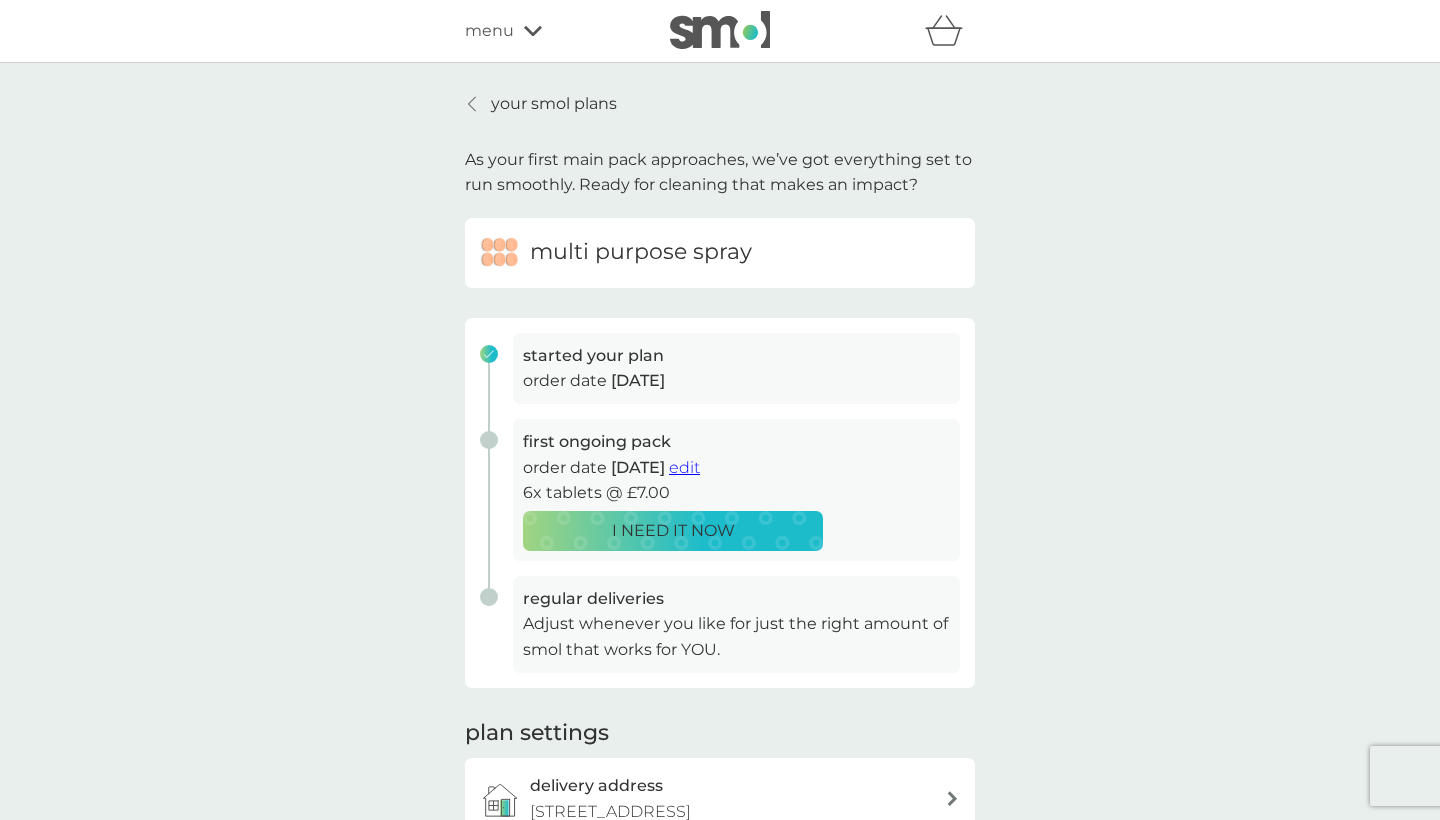 click on "edit" at bounding box center (684, 467) 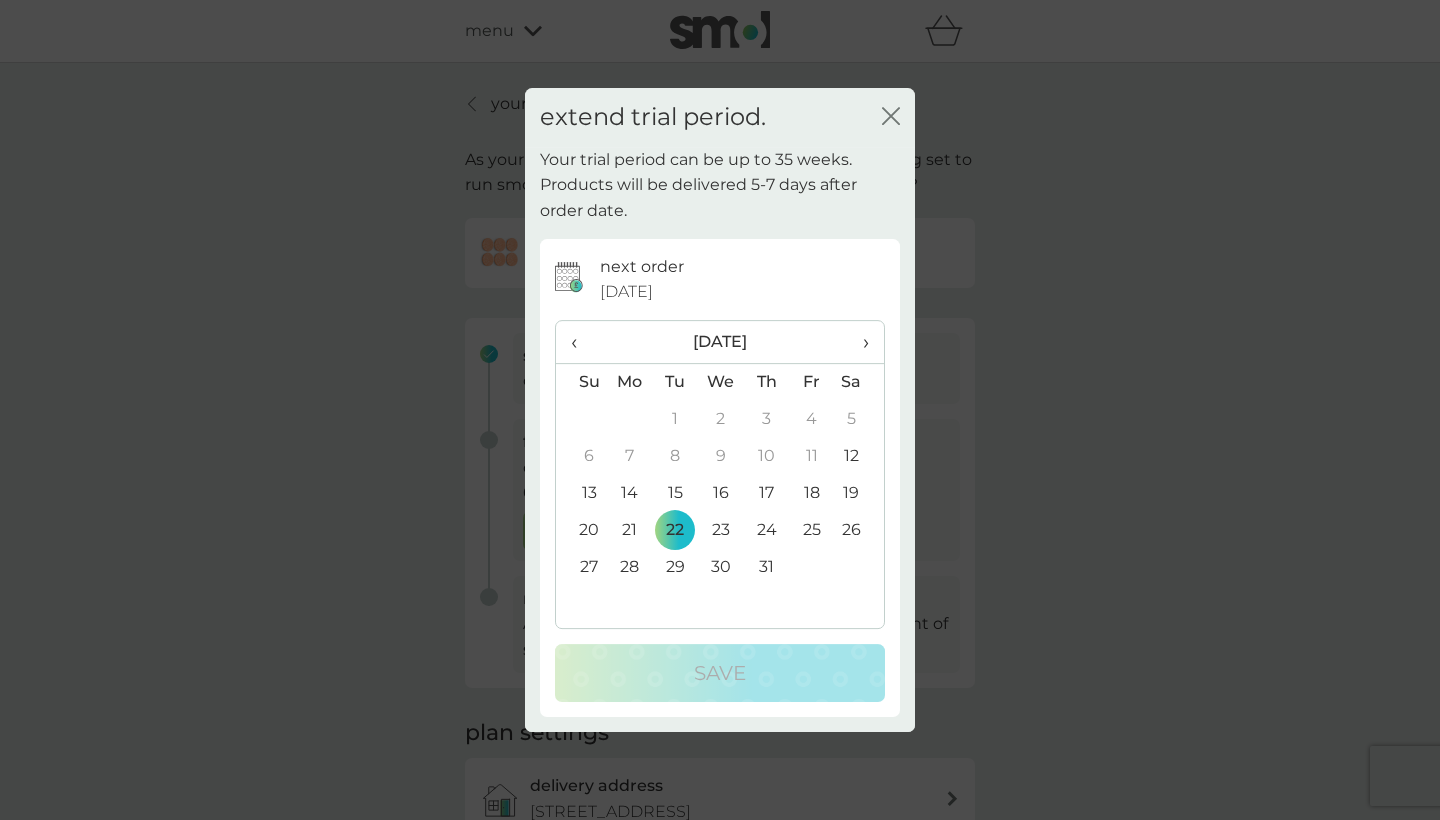 click on "›" at bounding box center [859, 342] 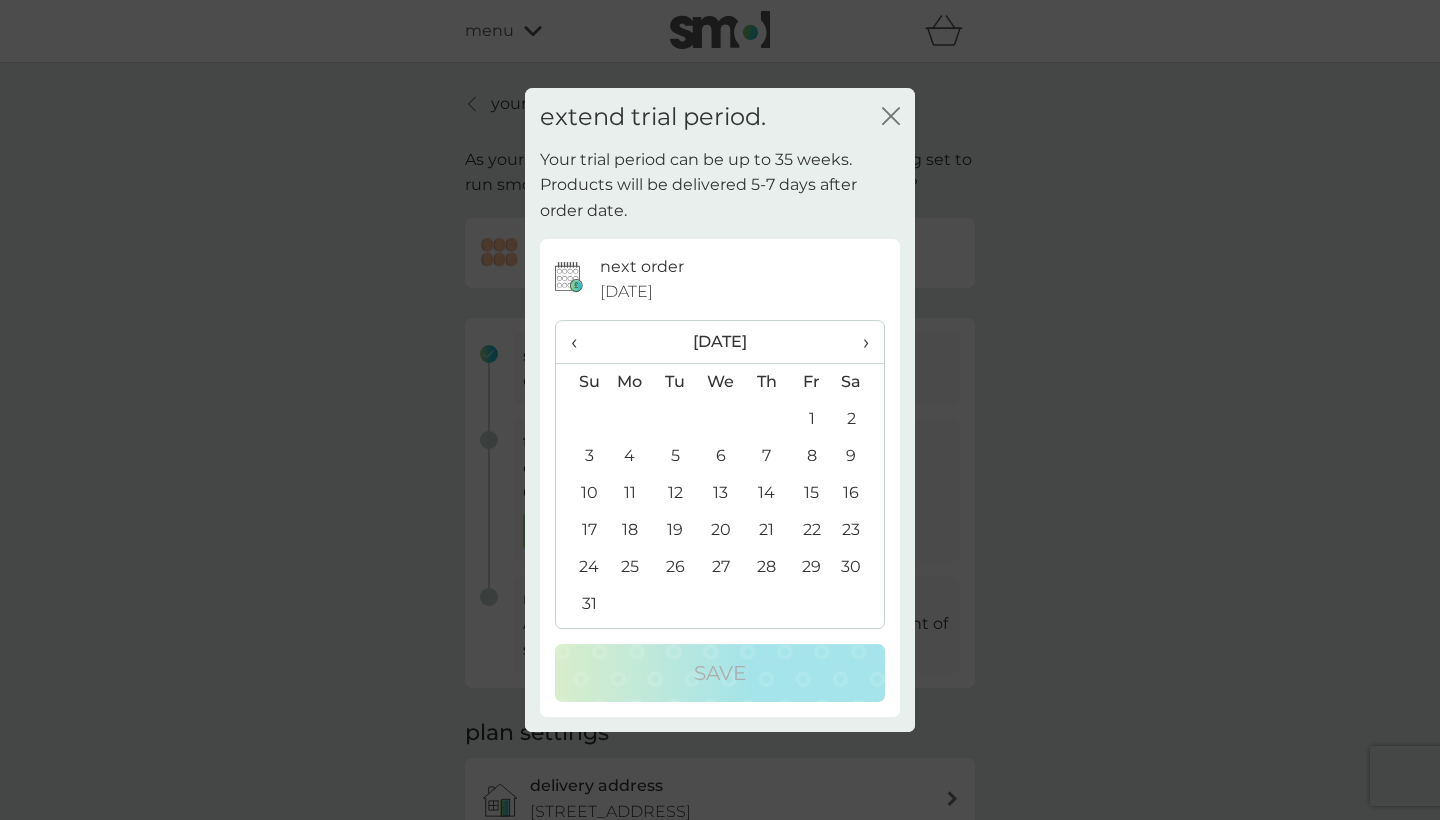 click on "›" at bounding box center (859, 342) 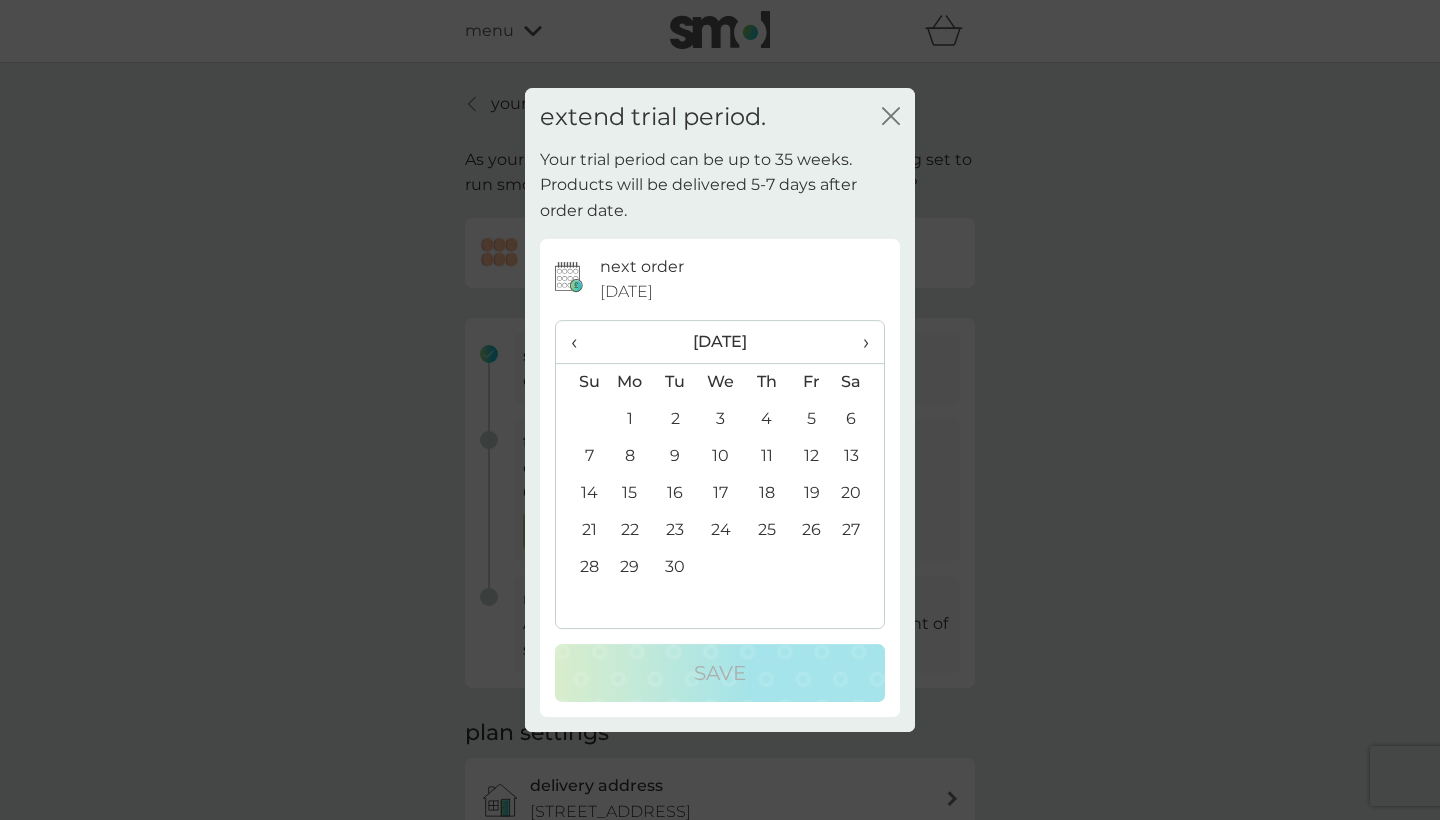 click on "‹" at bounding box center [581, 342] 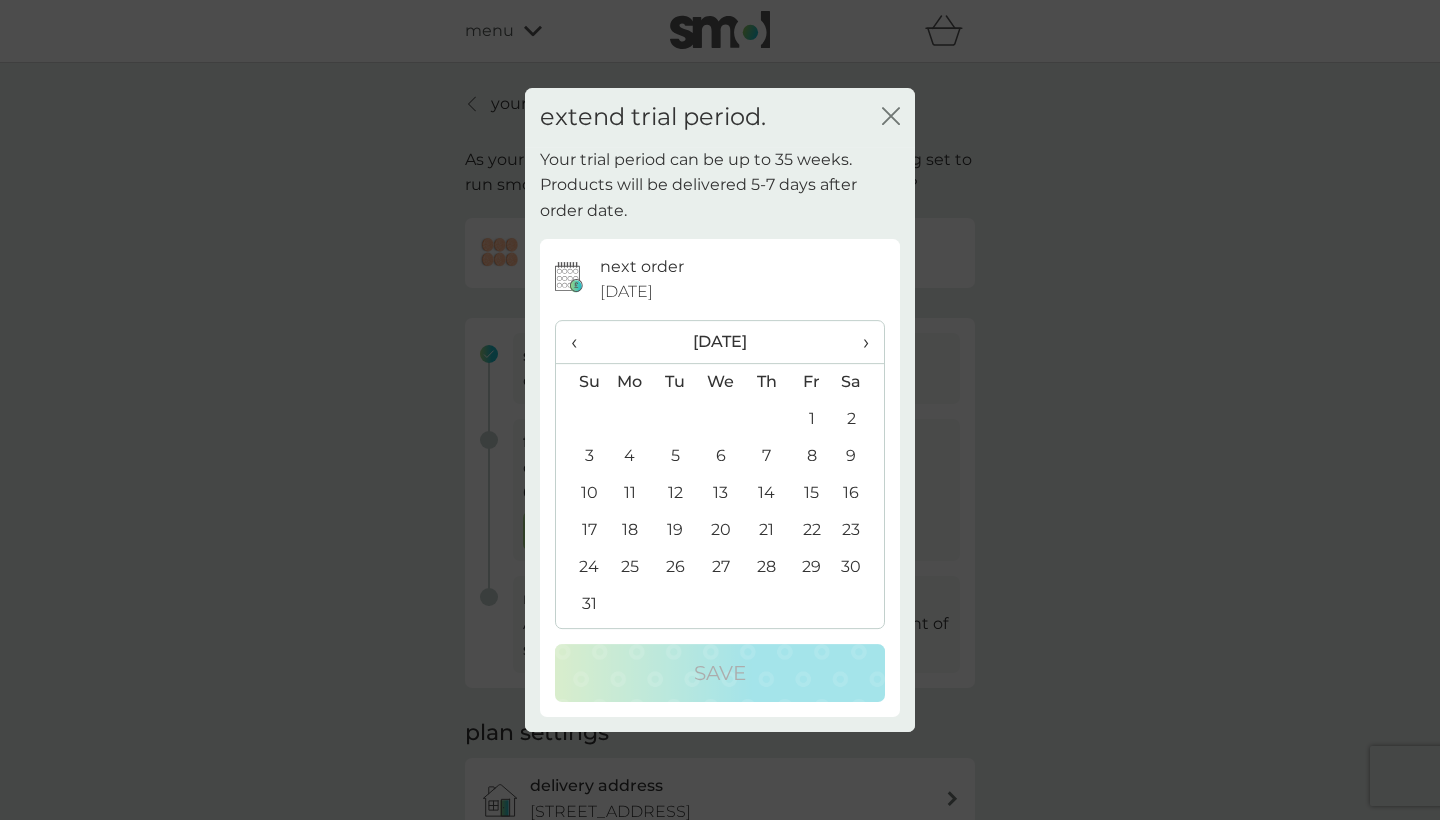 click on "‹" at bounding box center [581, 342] 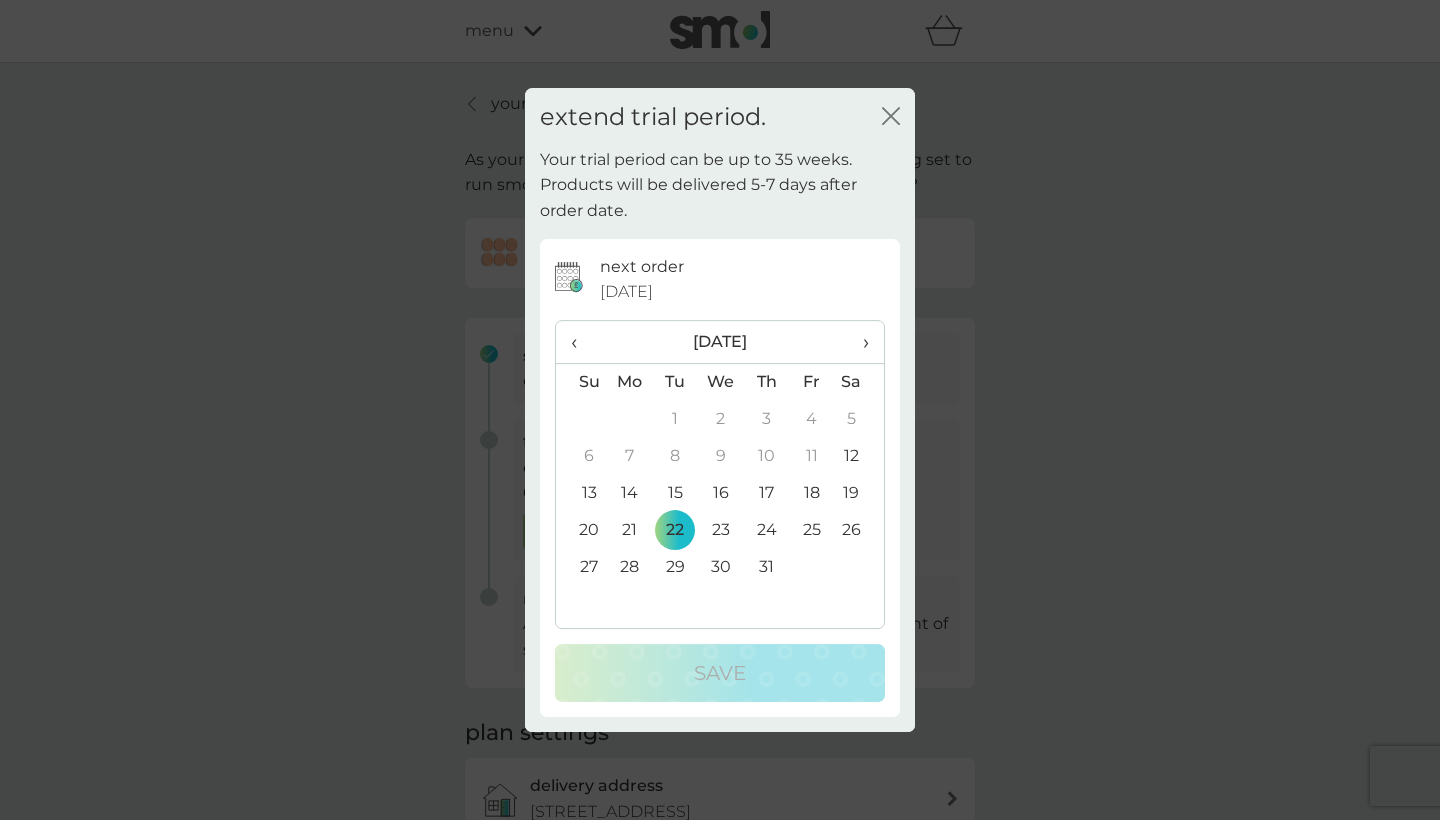 click on "›" at bounding box center (859, 342) 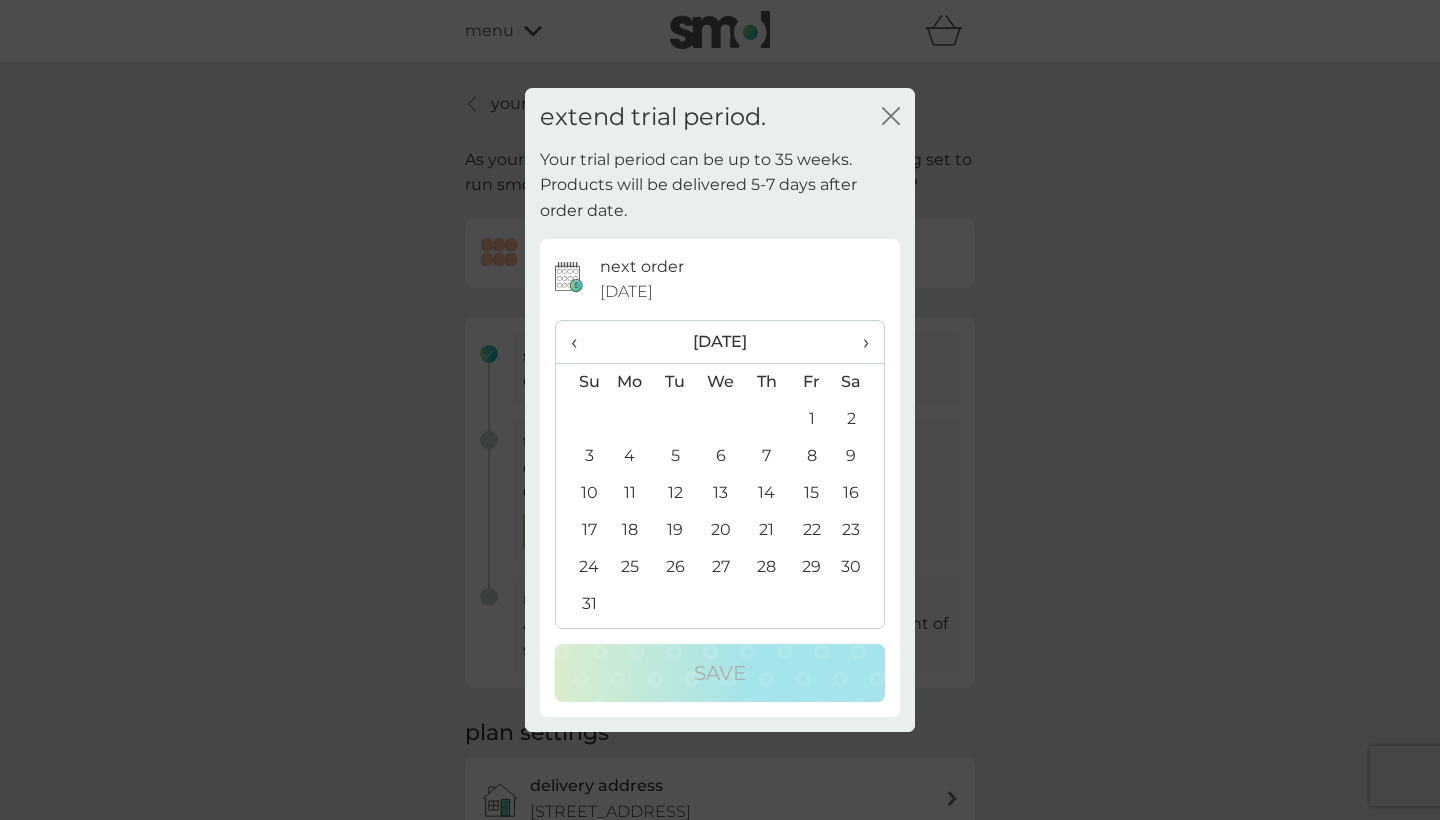 click on "‹" at bounding box center [581, 342] 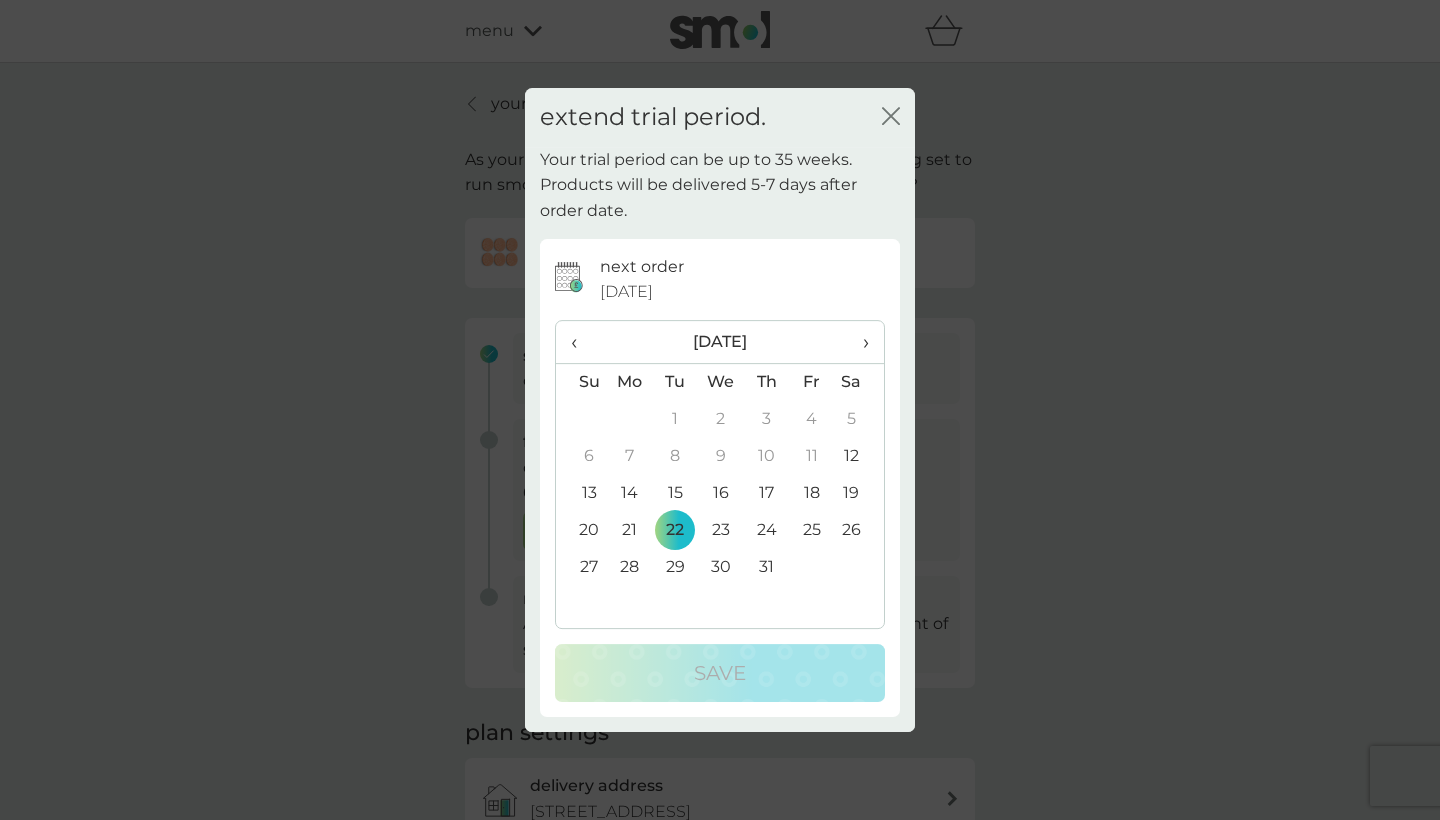 click on "›" at bounding box center (859, 342) 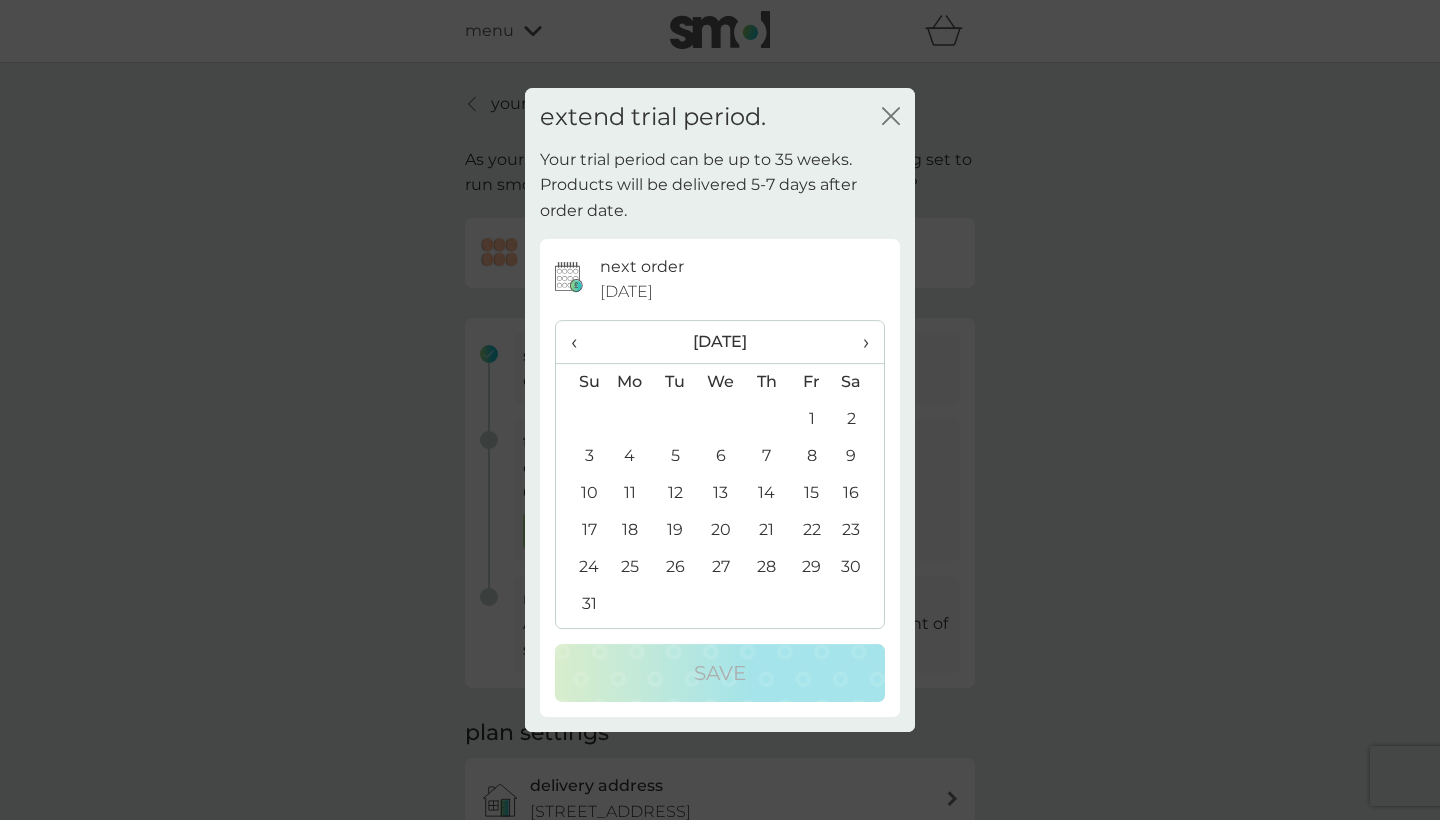 click on "16" at bounding box center [859, 493] 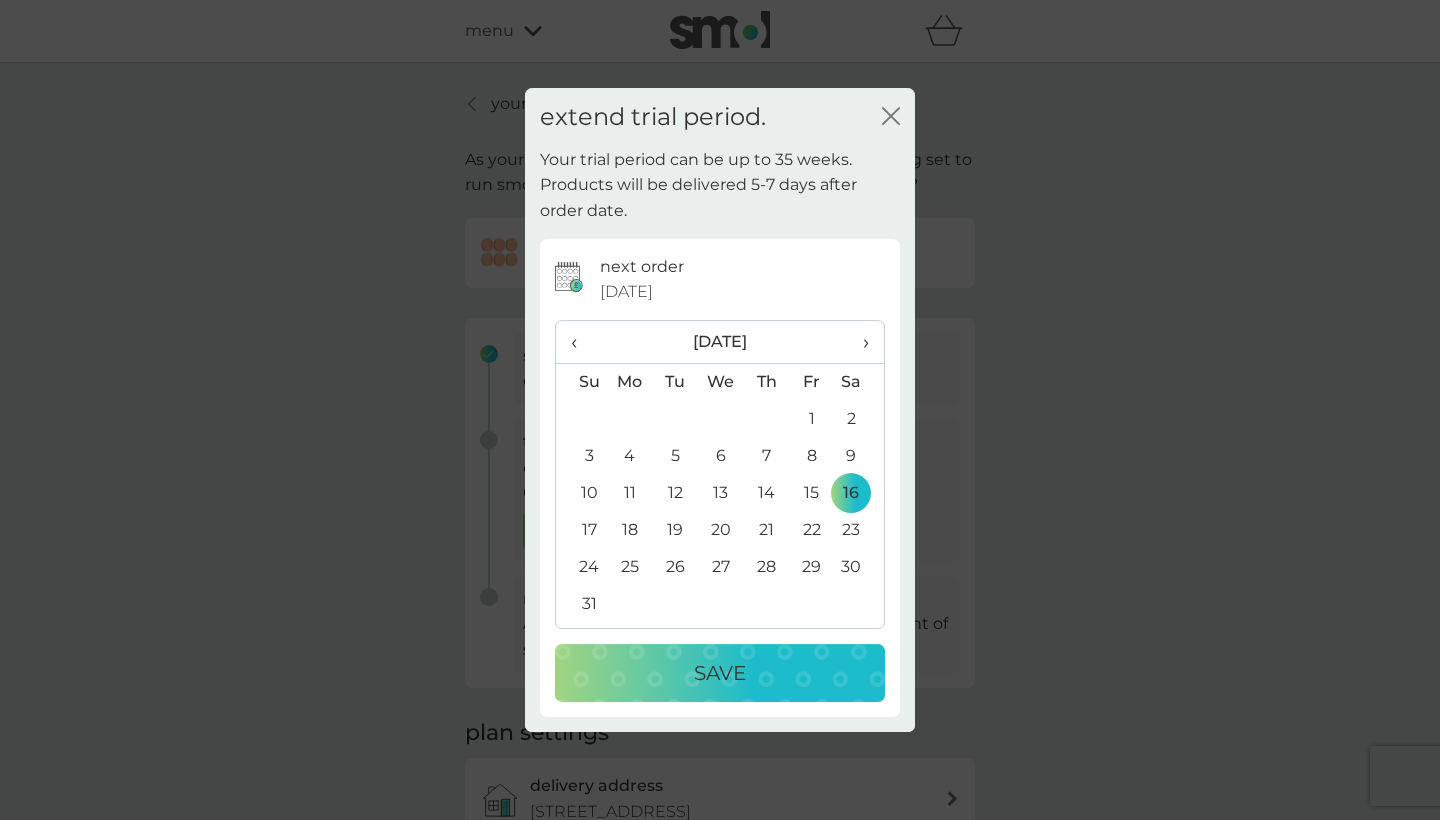click on "Save" at bounding box center (720, 673) 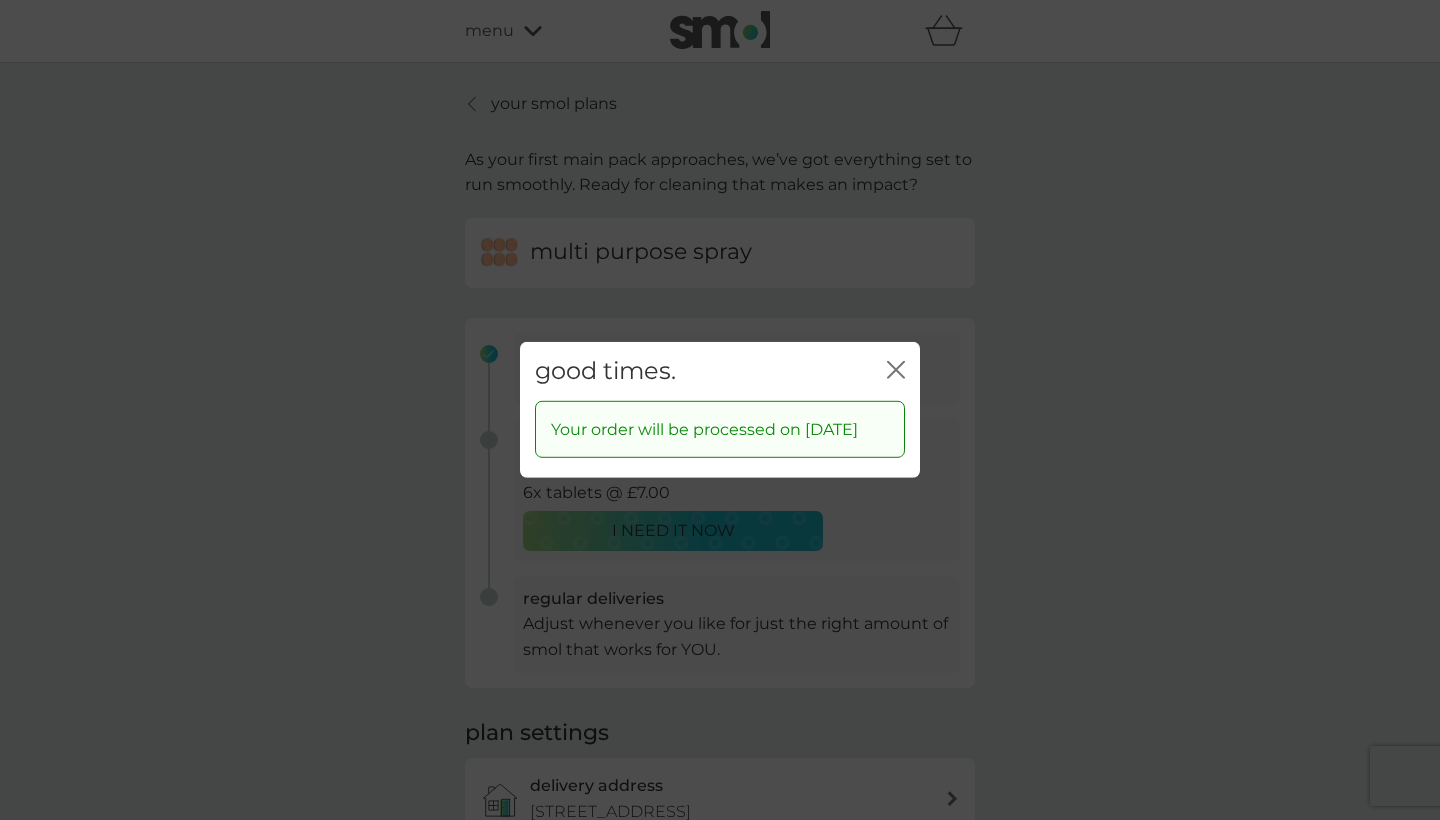 click on "close" 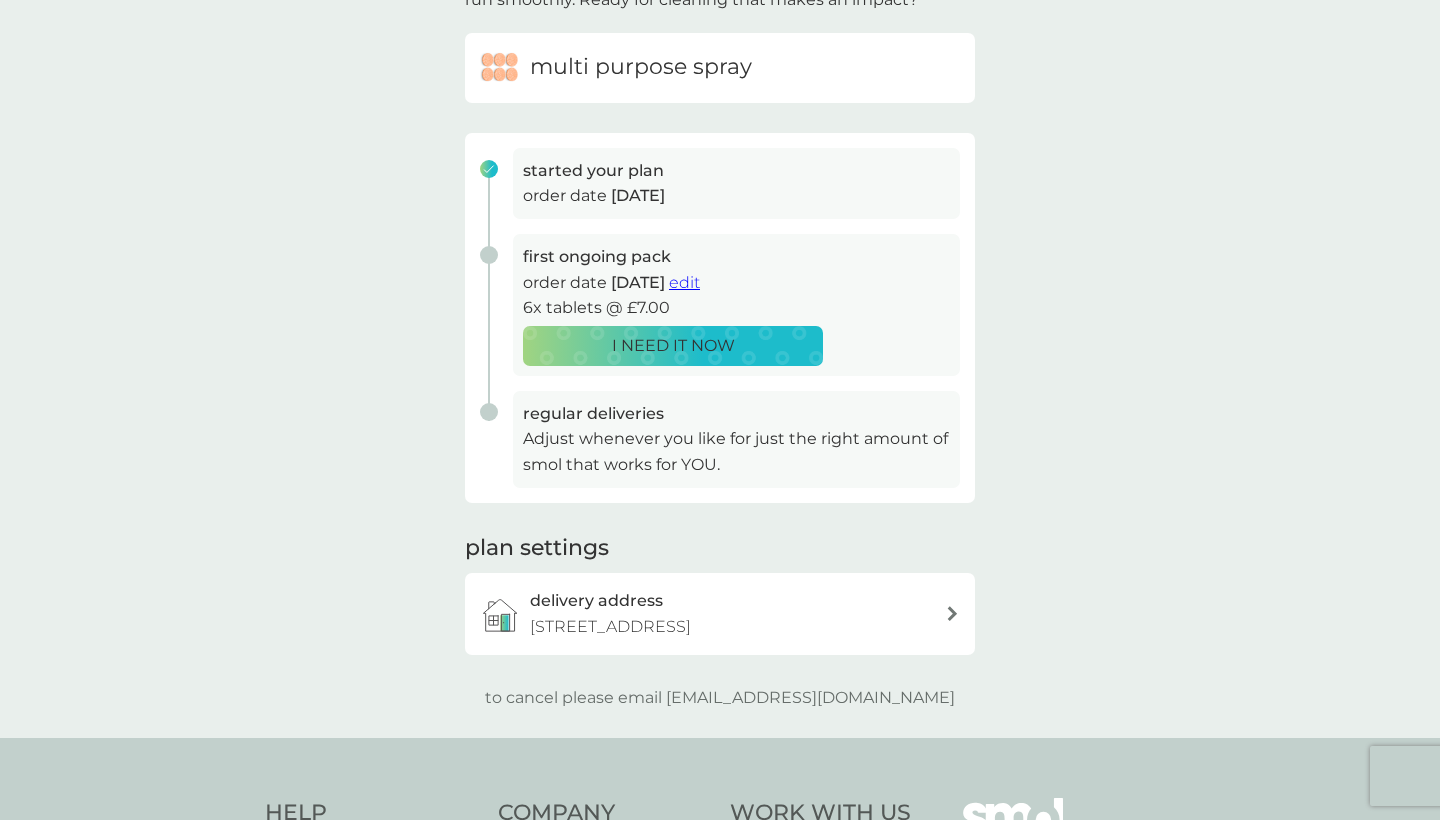 scroll, scrollTop: 21, scrollLeft: 0, axis: vertical 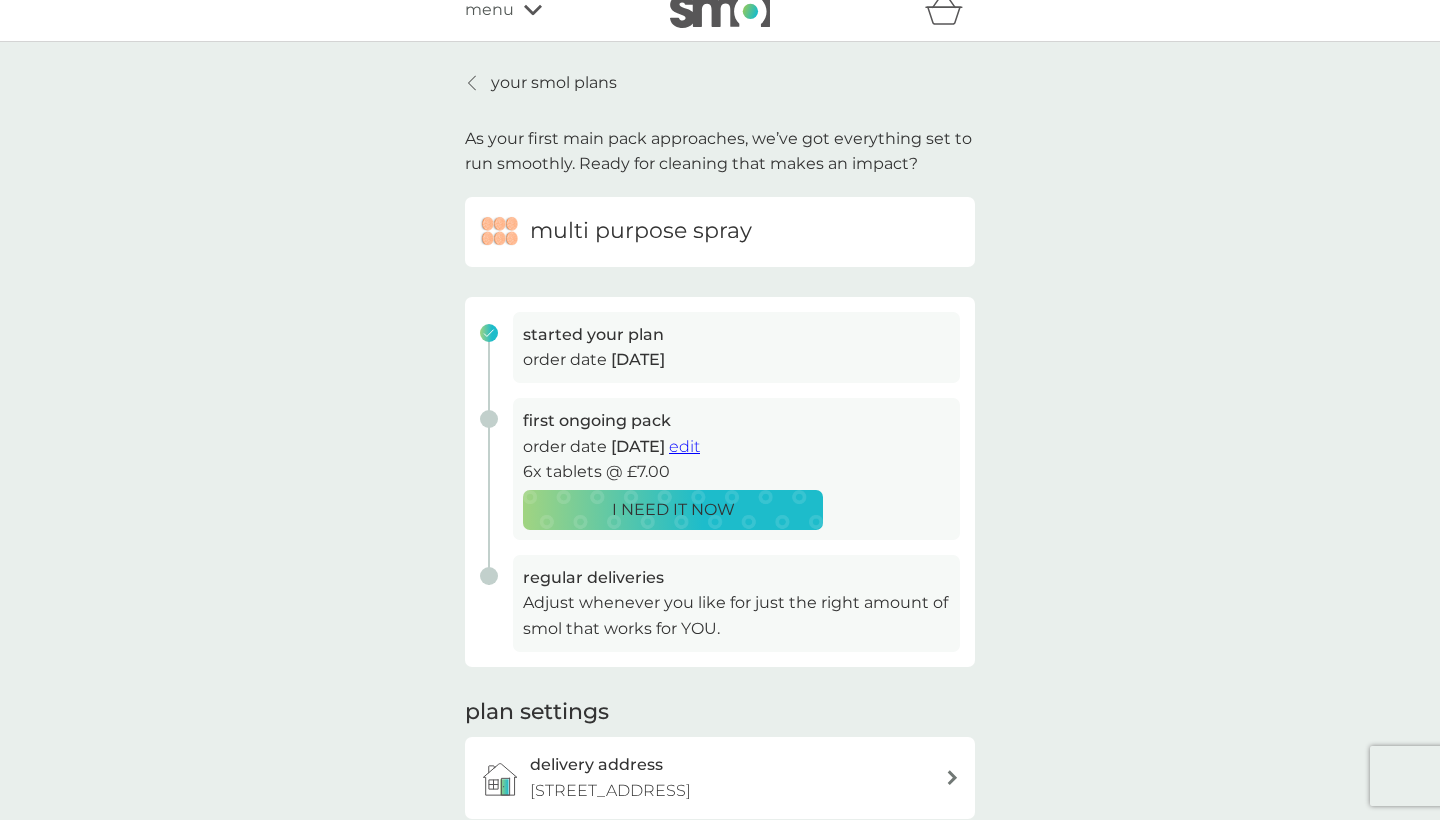 click on "your smol plans" at bounding box center (554, 83) 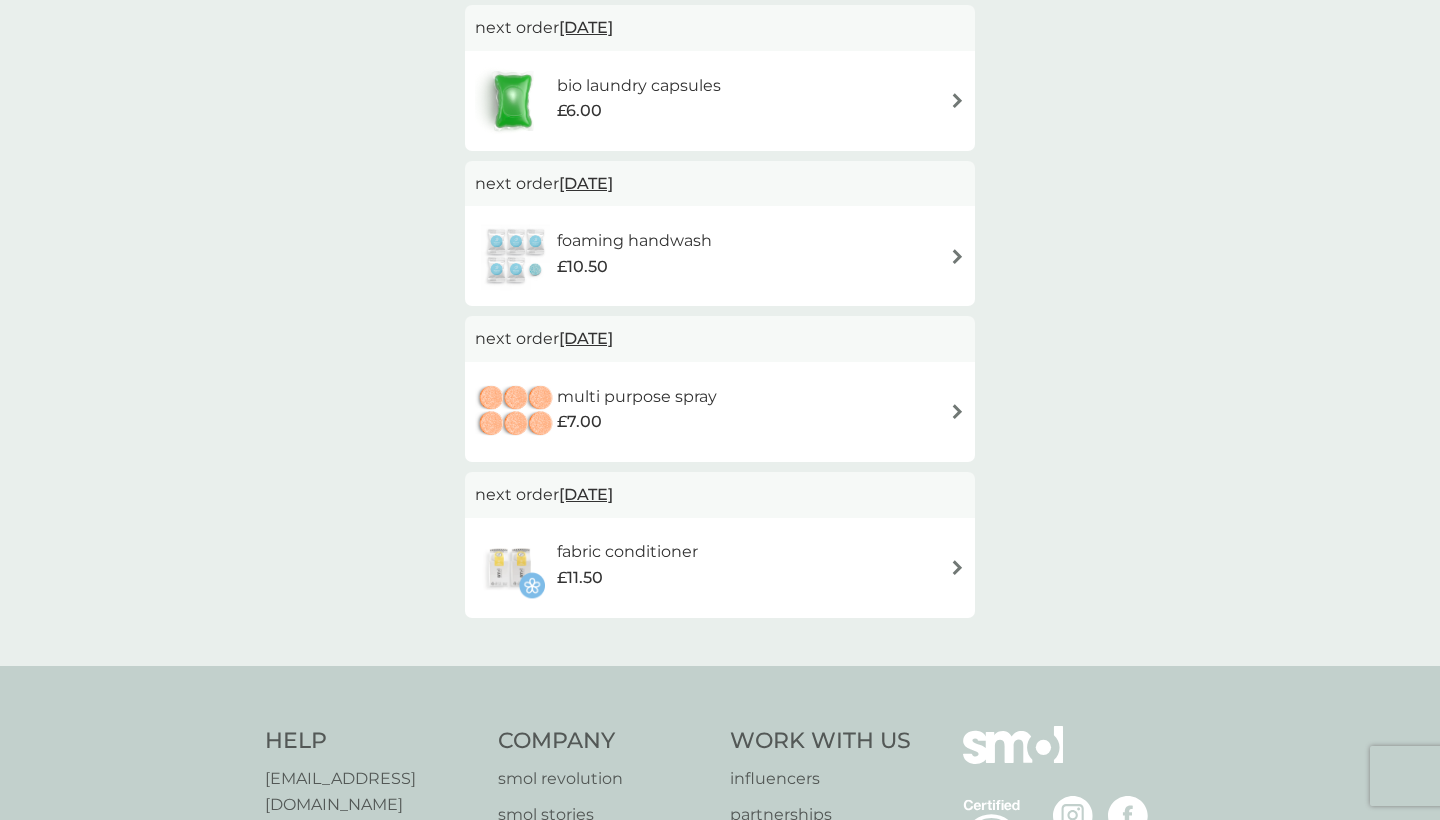 scroll, scrollTop: 347, scrollLeft: 0, axis: vertical 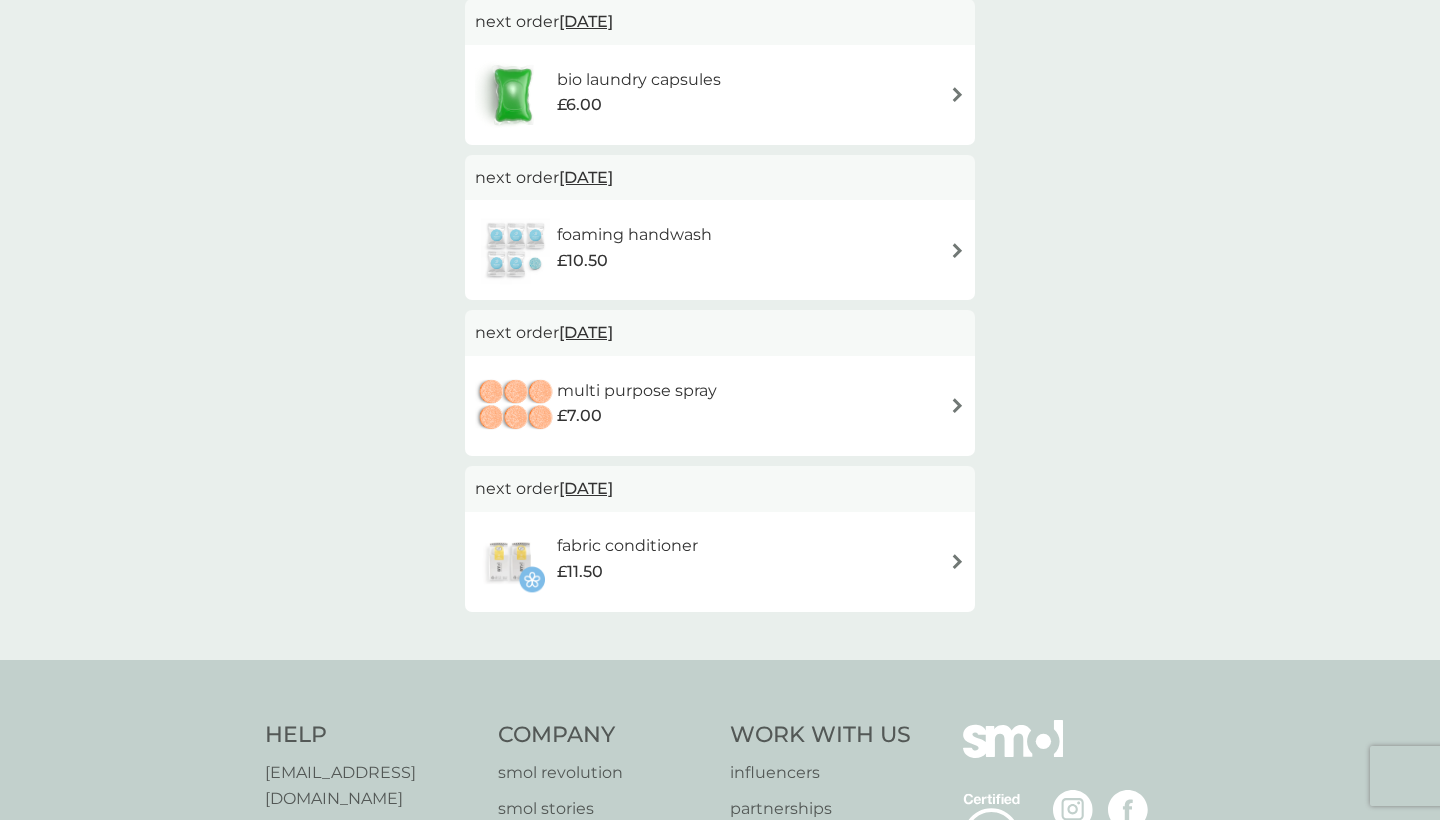 click on "foaming handwash £10.50" at bounding box center (720, 250) 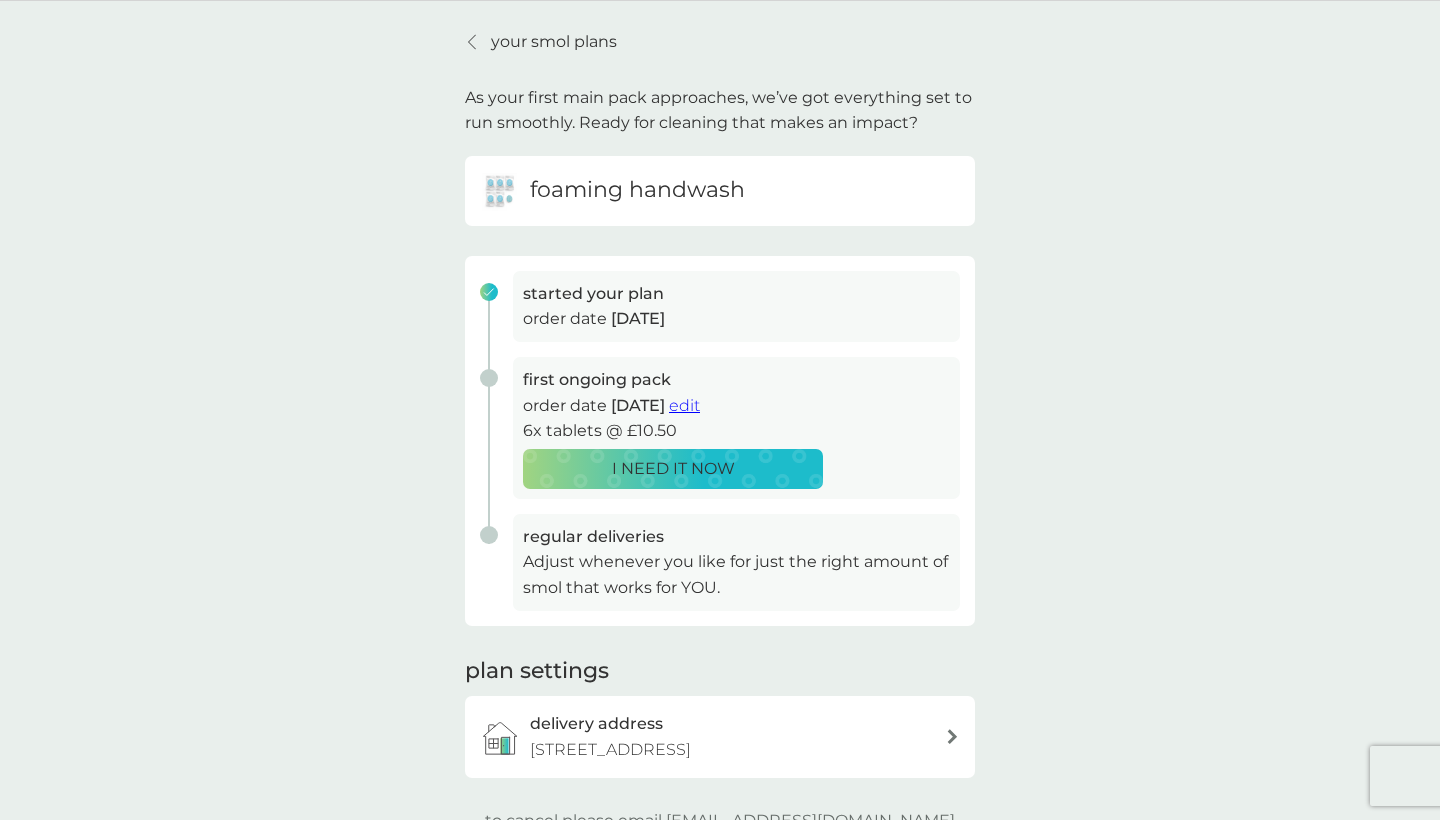 scroll, scrollTop: 54, scrollLeft: 0, axis: vertical 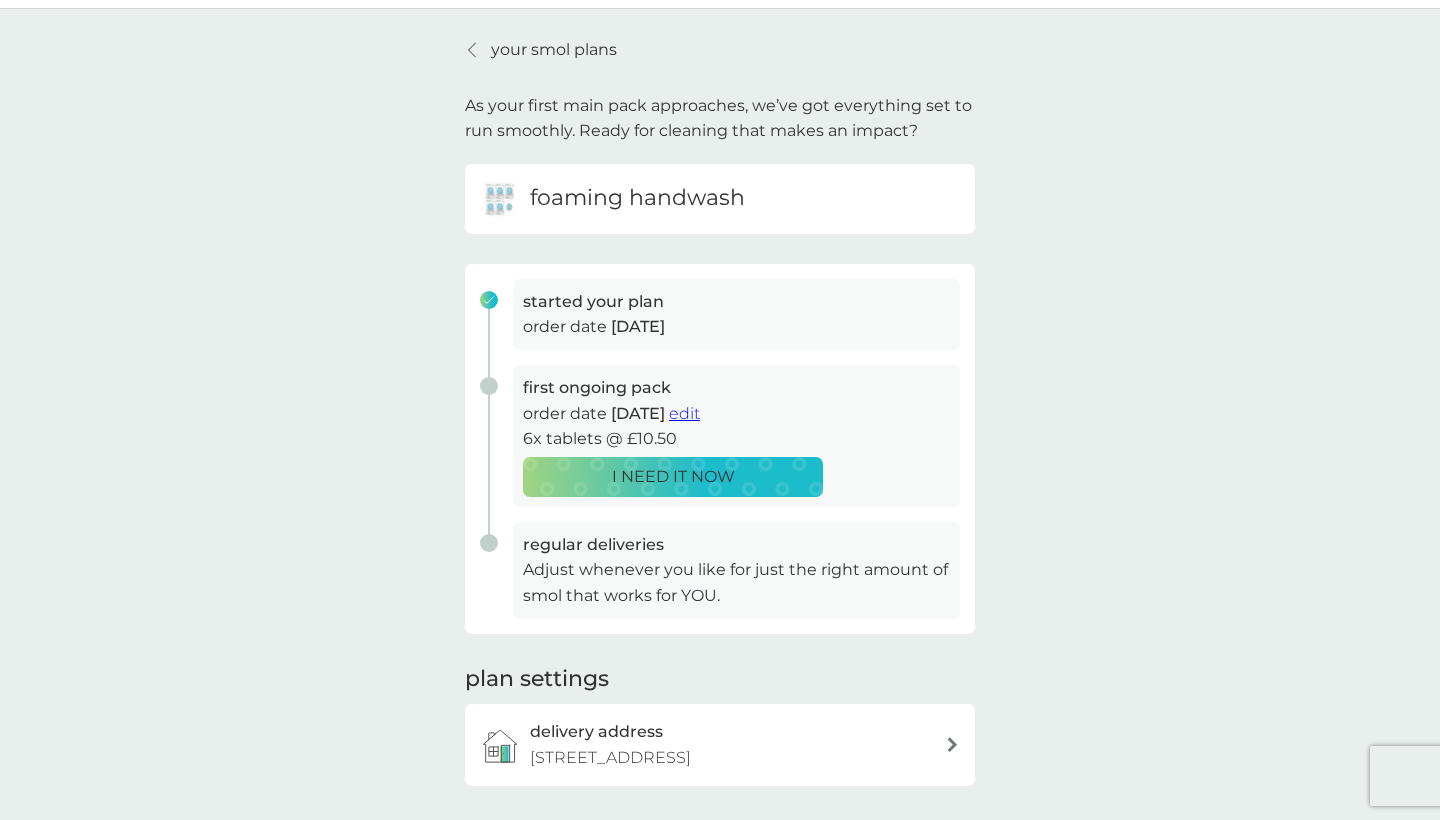 click on "edit" at bounding box center [684, 413] 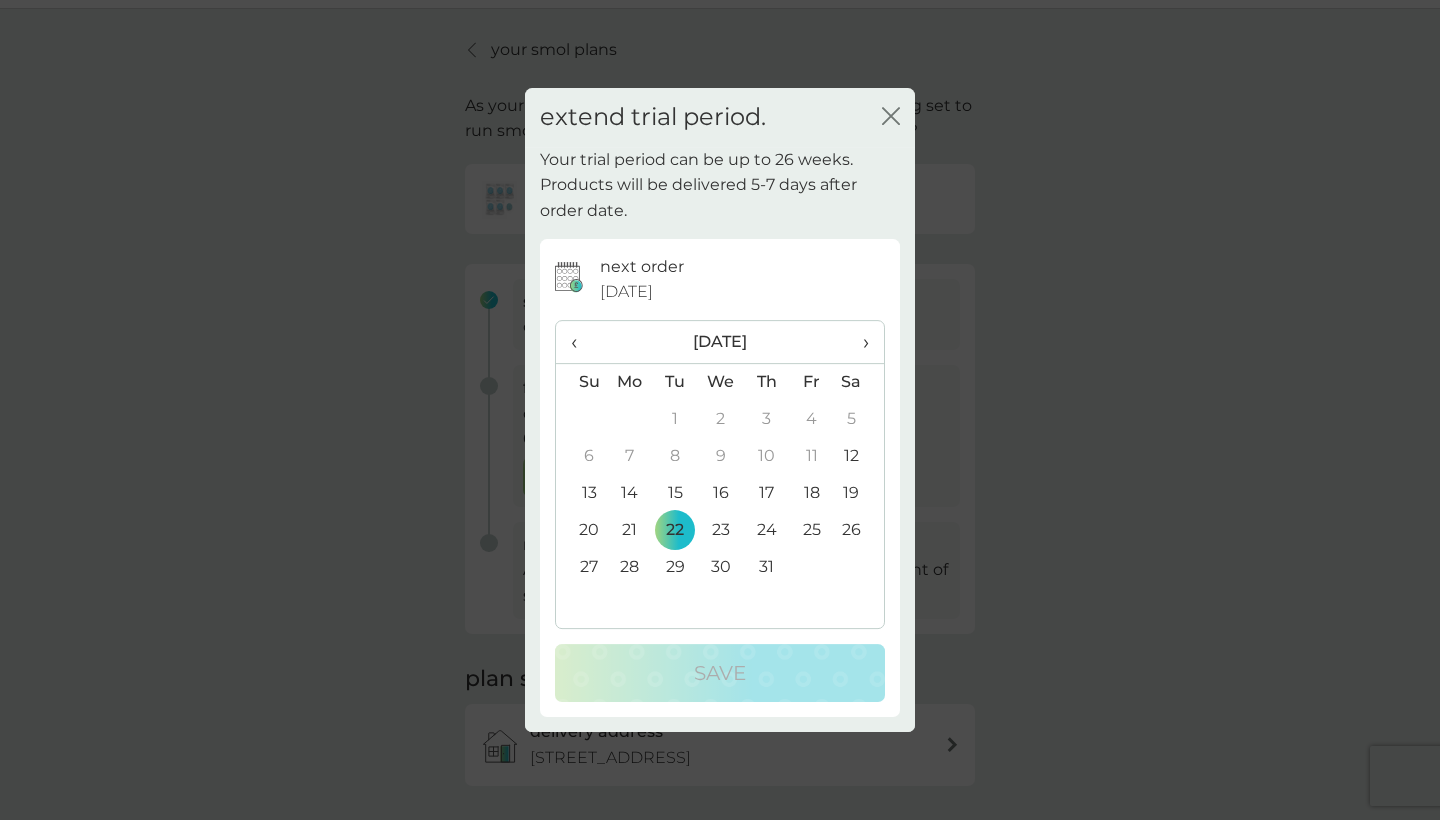 click on "›" at bounding box center [859, 342] 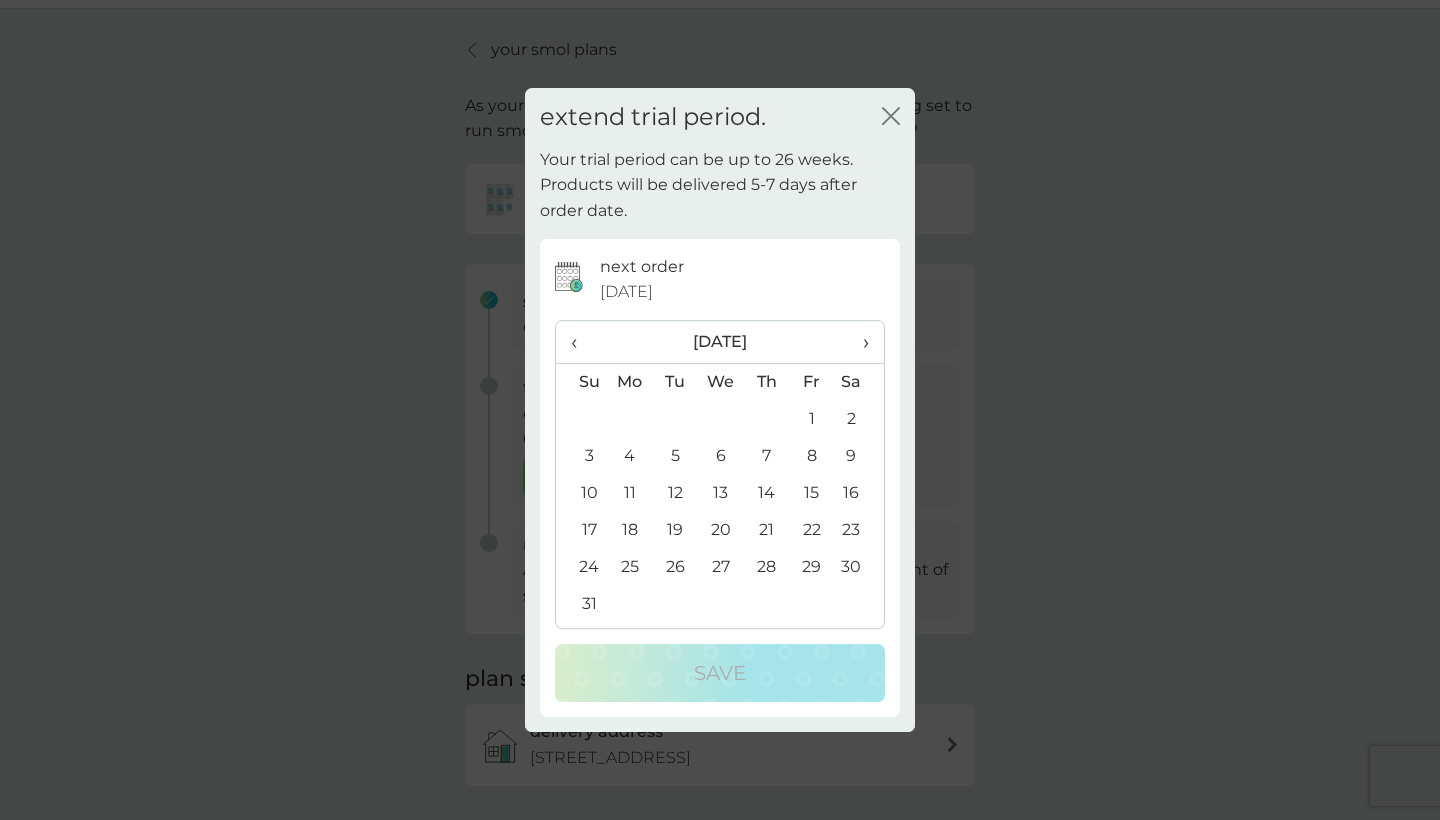 click on "16" at bounding box center (859, 493) 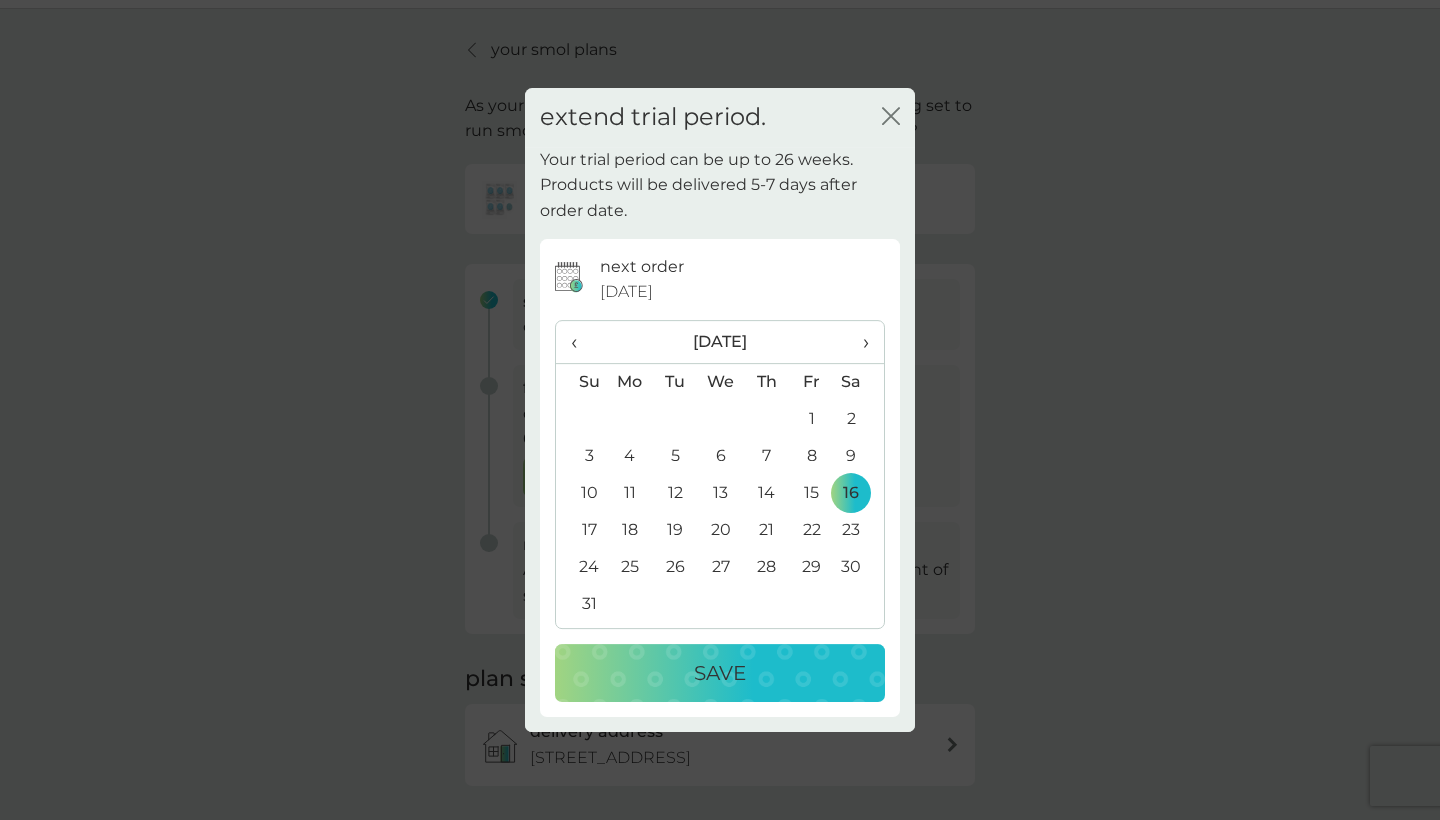 click on "Save" at bounding box center (720, 673) 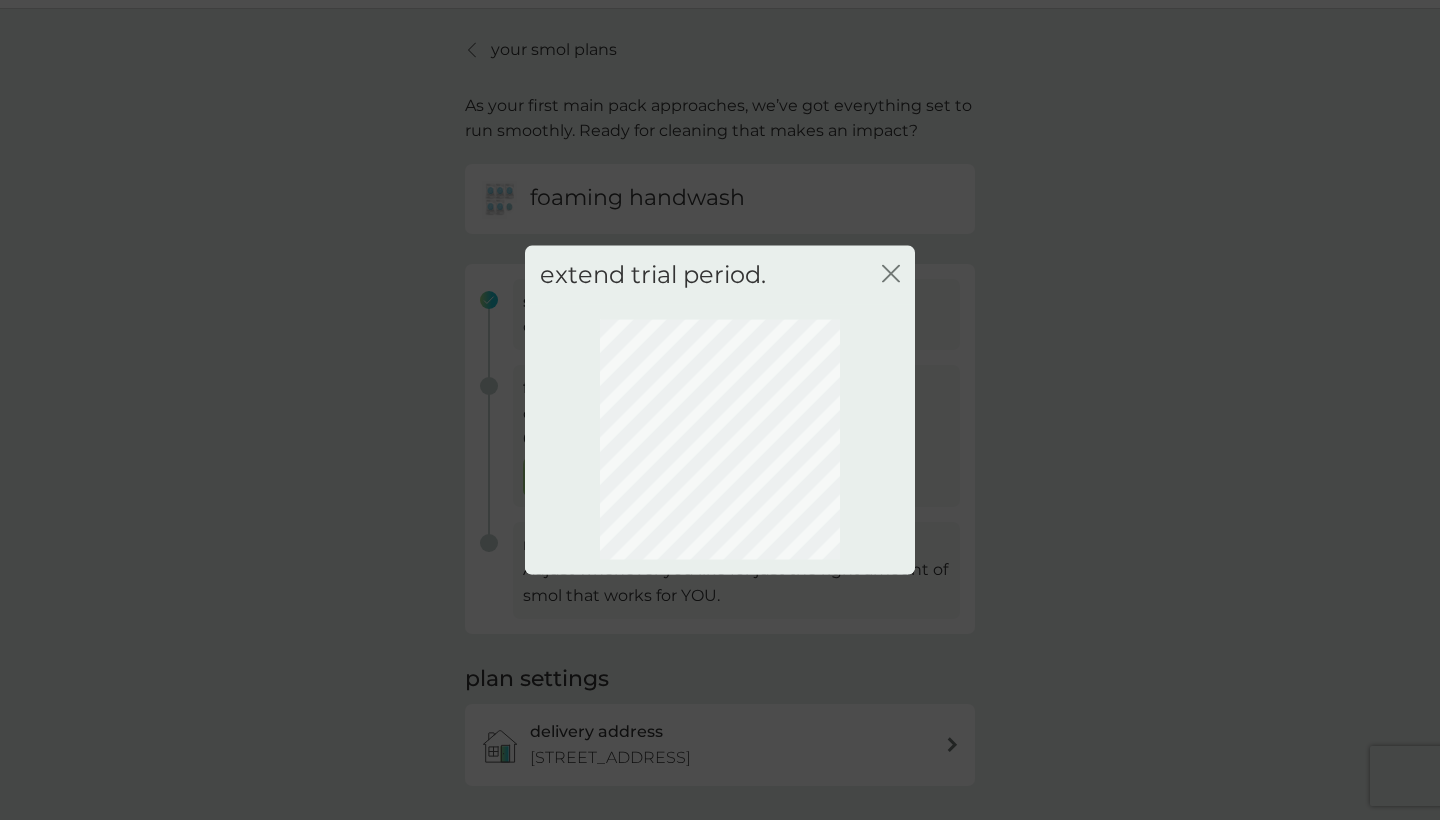 scroll, scrollTop: 17, scrollLeft: 0, axis: vertical 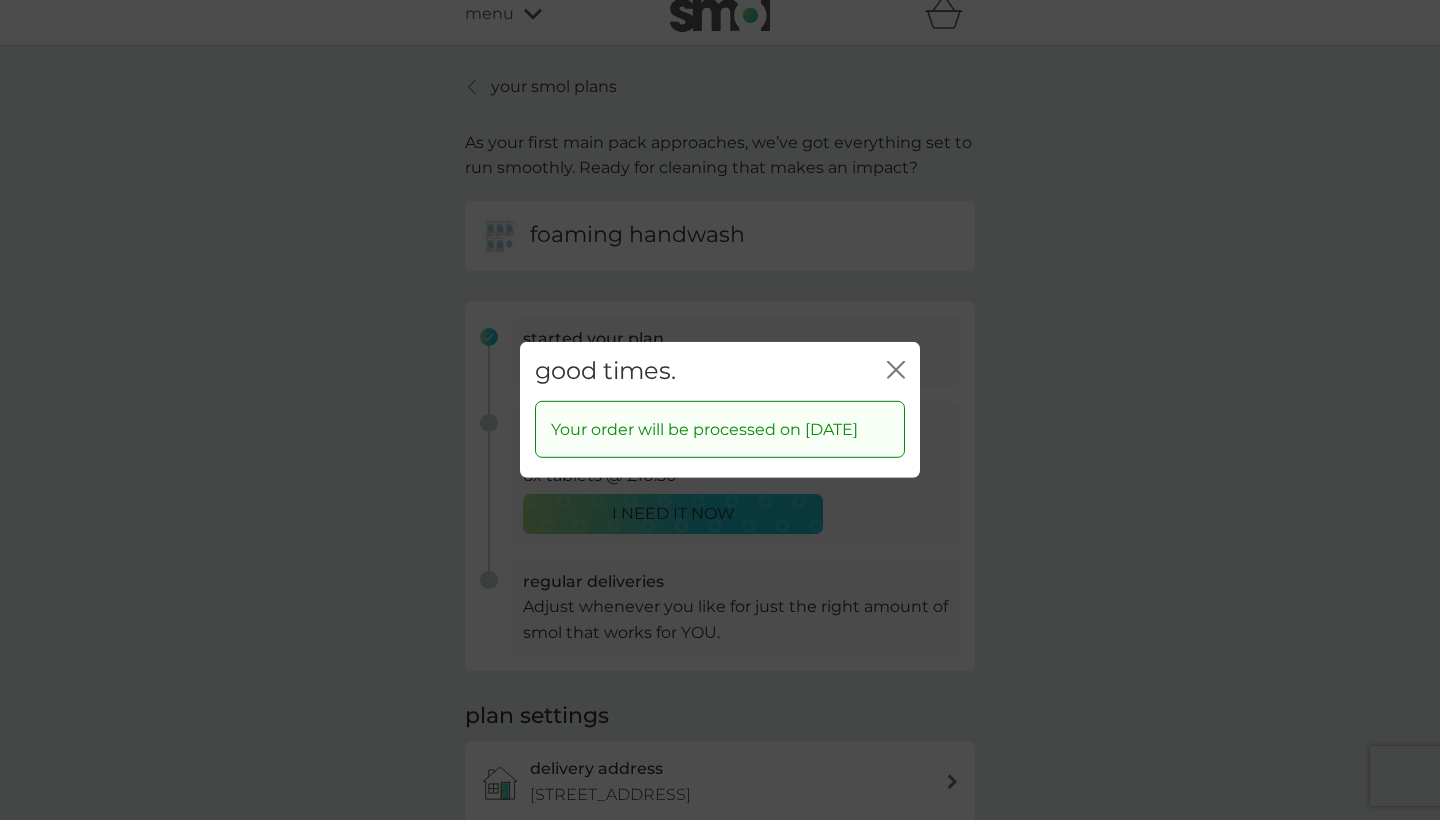 click 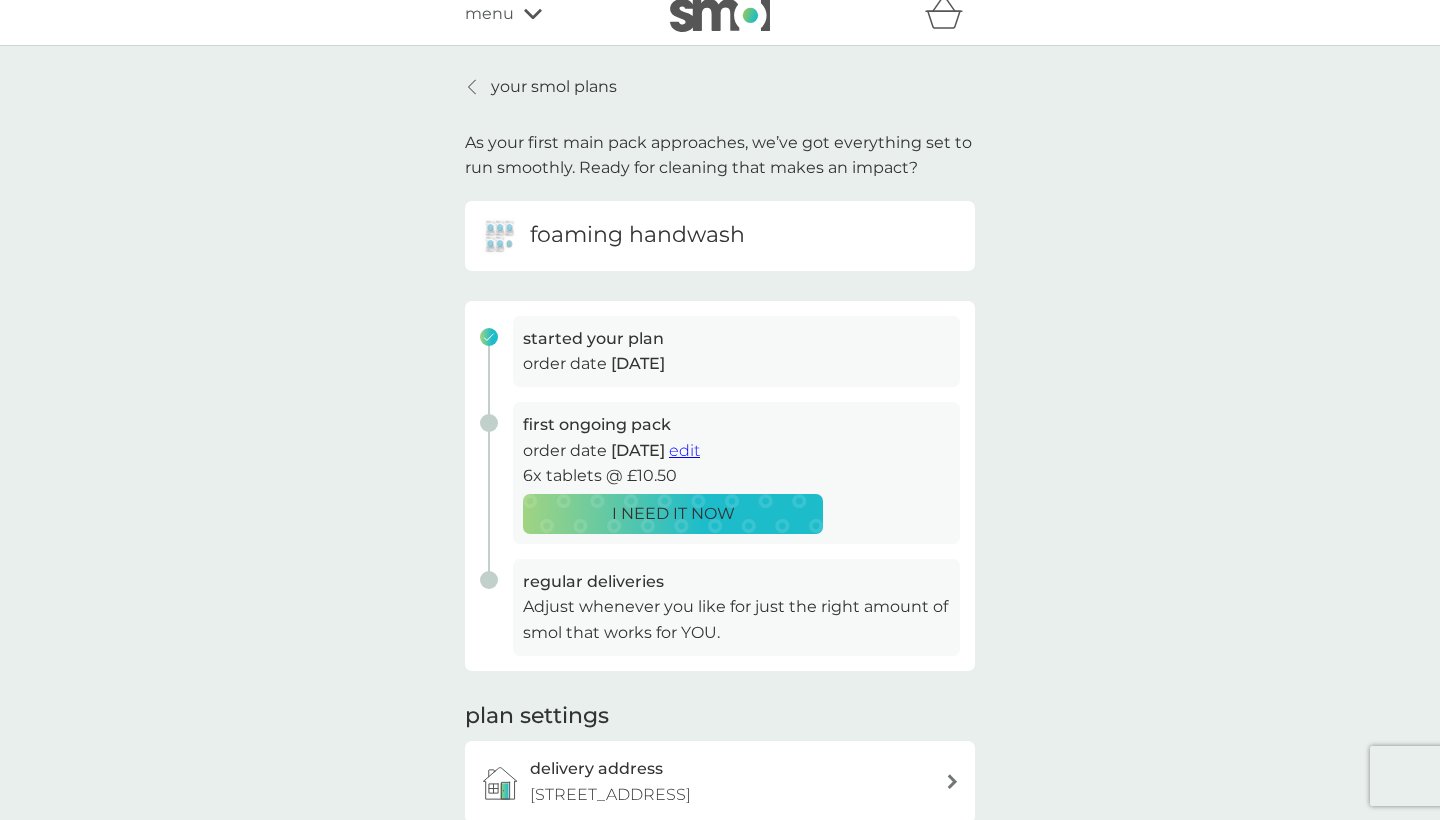 click on "your smol plans" at bounding box center (554, 87) 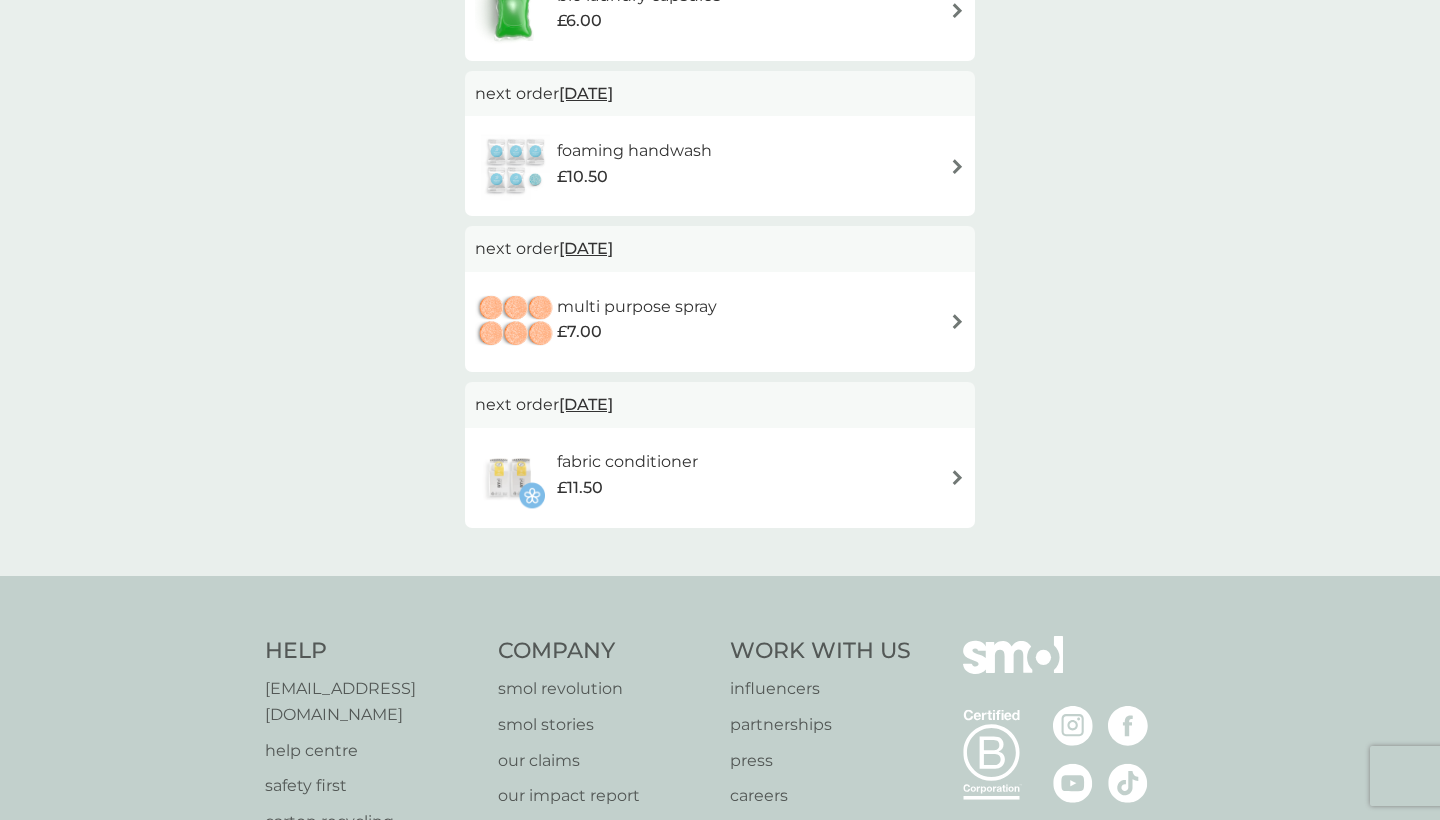 scroll, scrollTop: 465, scrollLeft: 0, axis: vertical 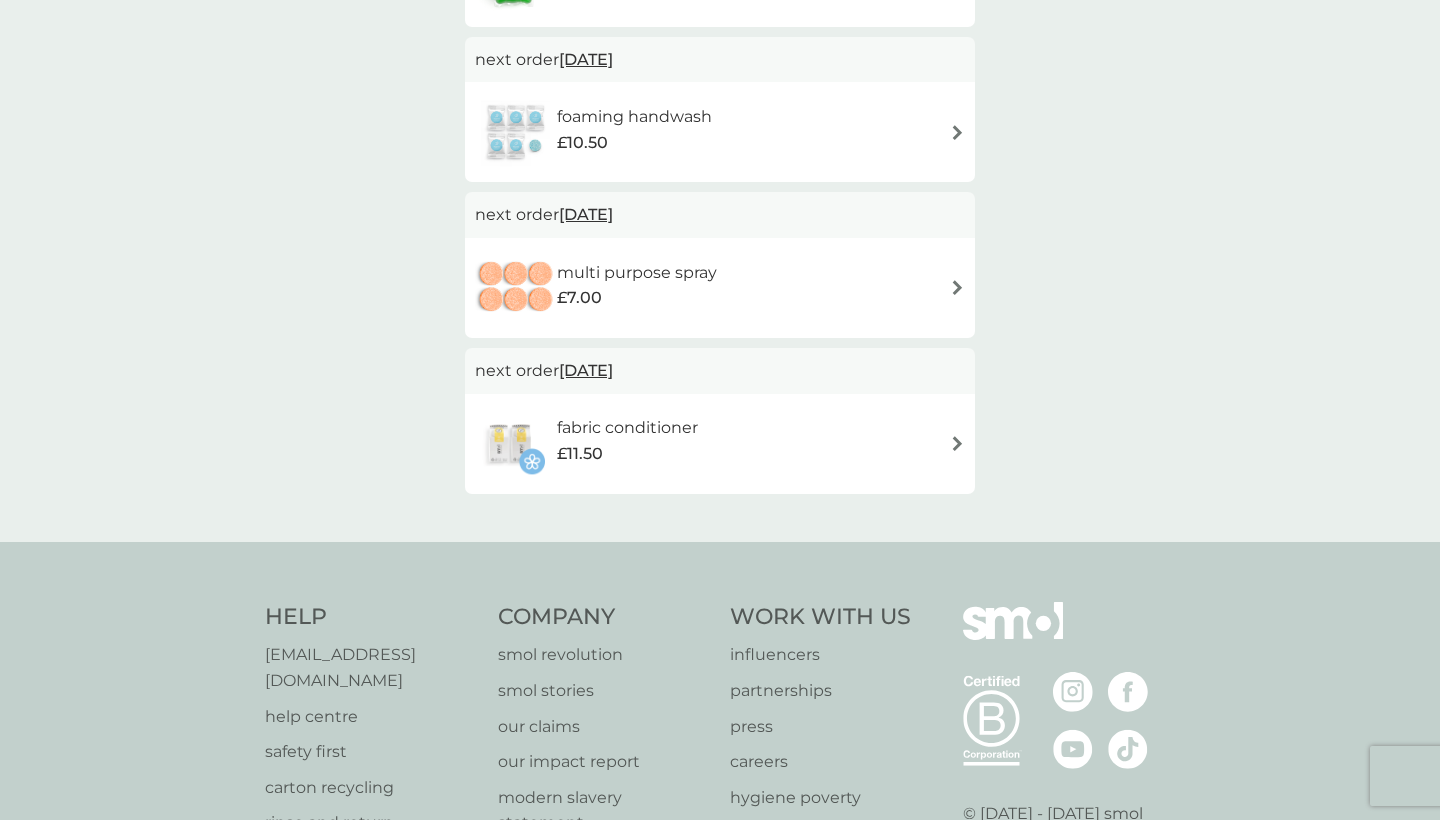 click on "fabric conditioner £11.50" at bounding box center [720, 444] 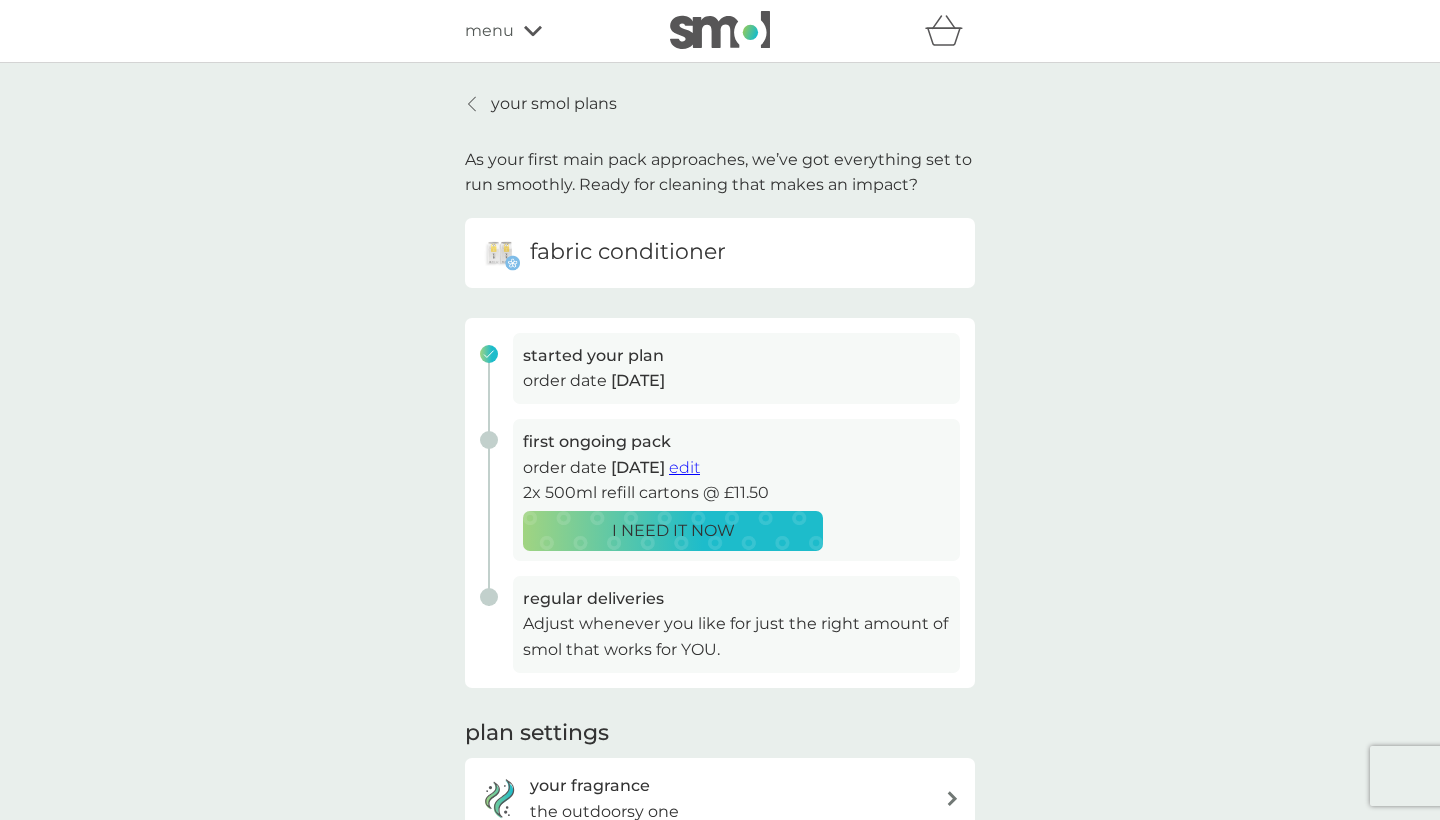 click on "your smol plans" at bounding box center [554, 104] 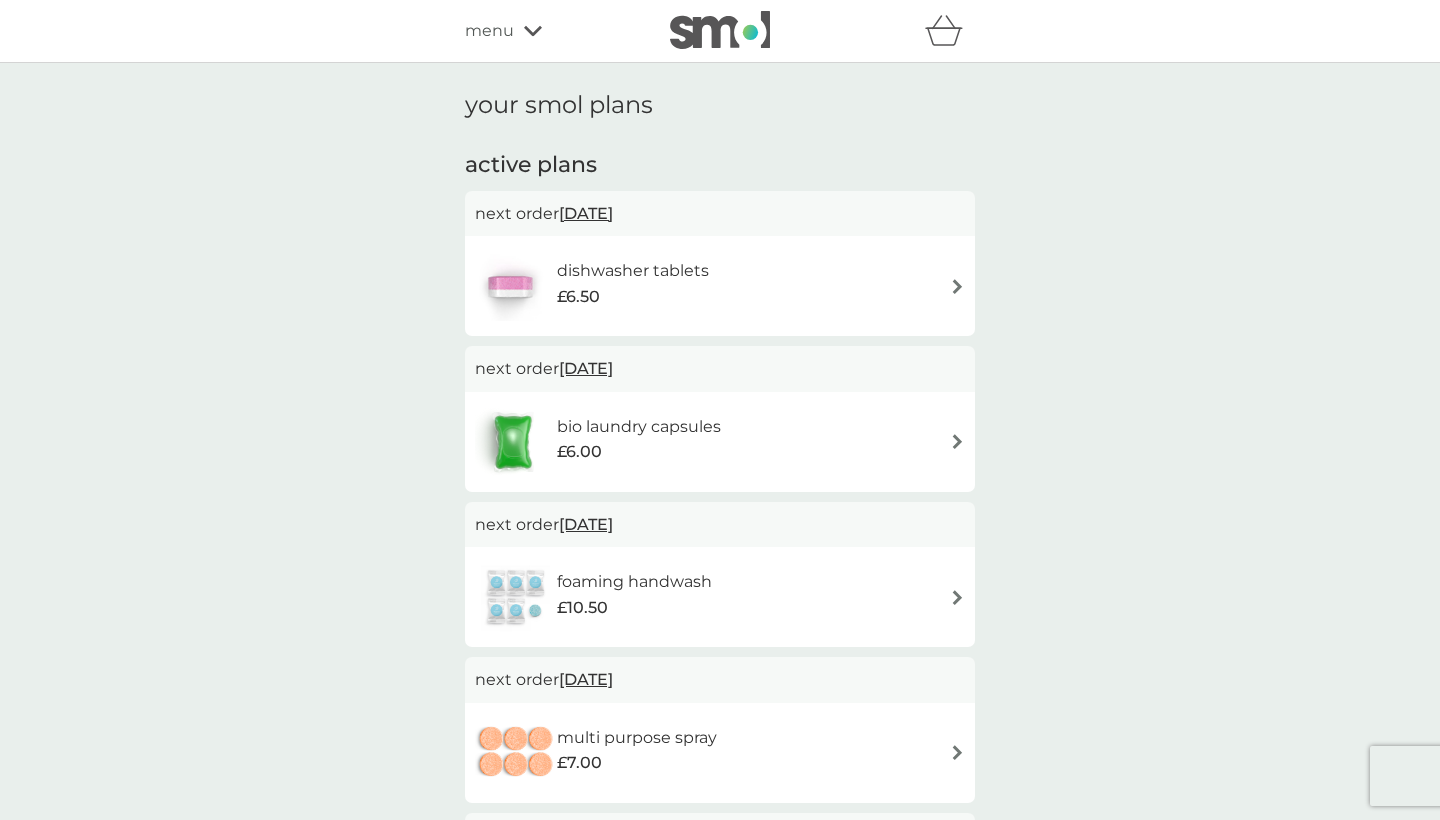 scroll, scrollTop: 0, scrollLeft: 0, axis: both 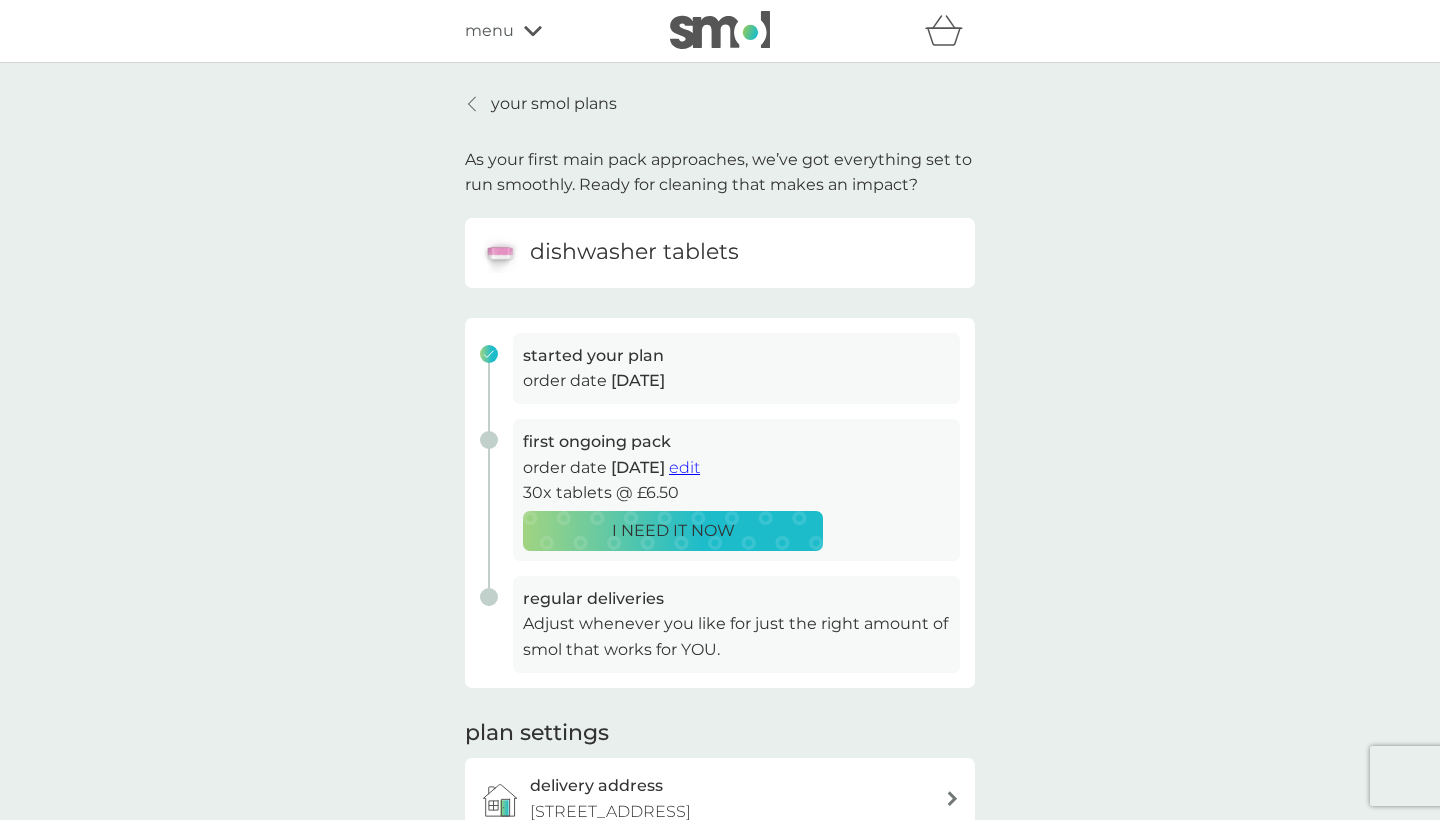 click on "your smol plans" at bounding box center [554, 104] 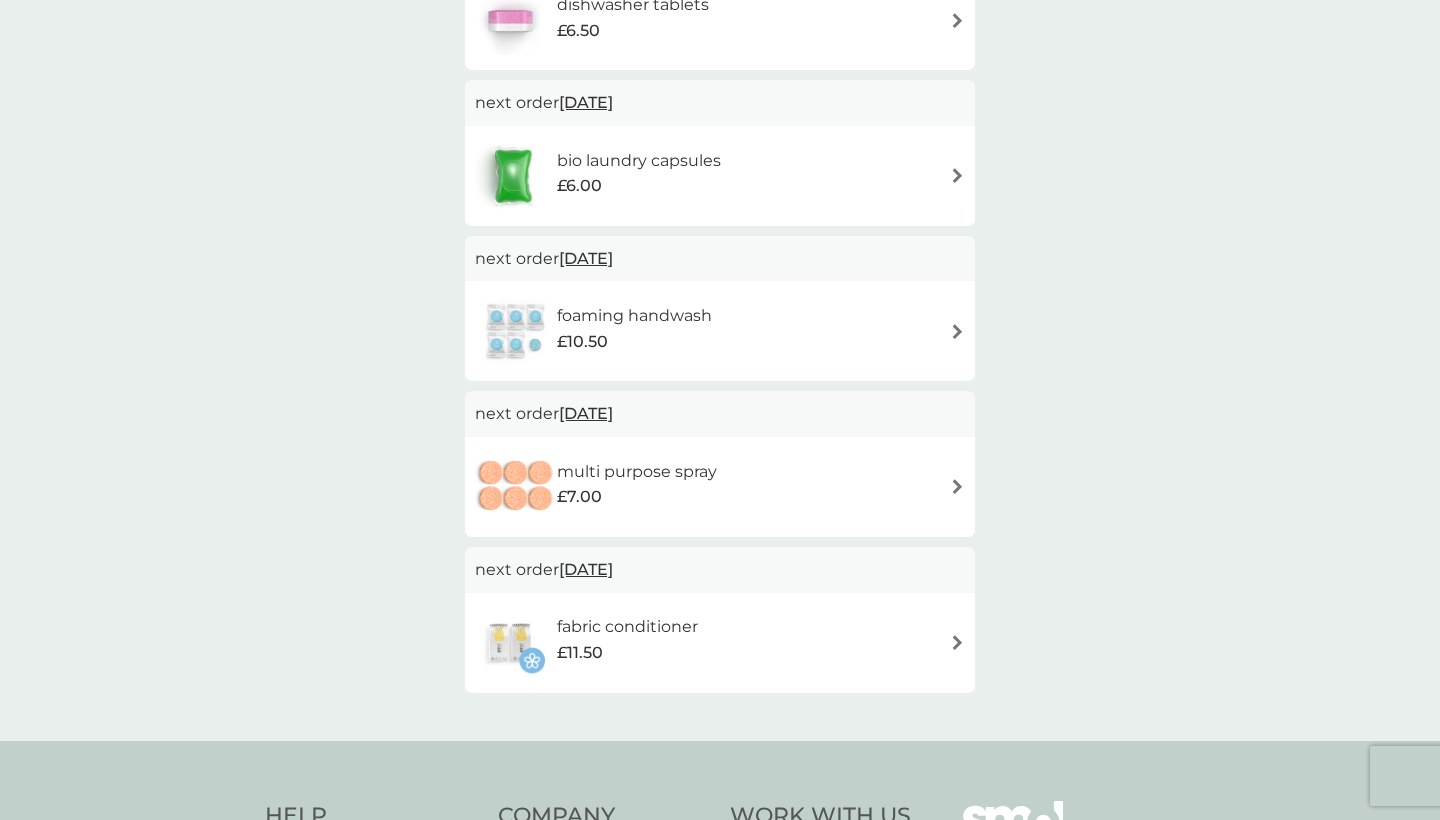 scroll, scrollTop: 416, scrollLeft: 0, axis: vertical 